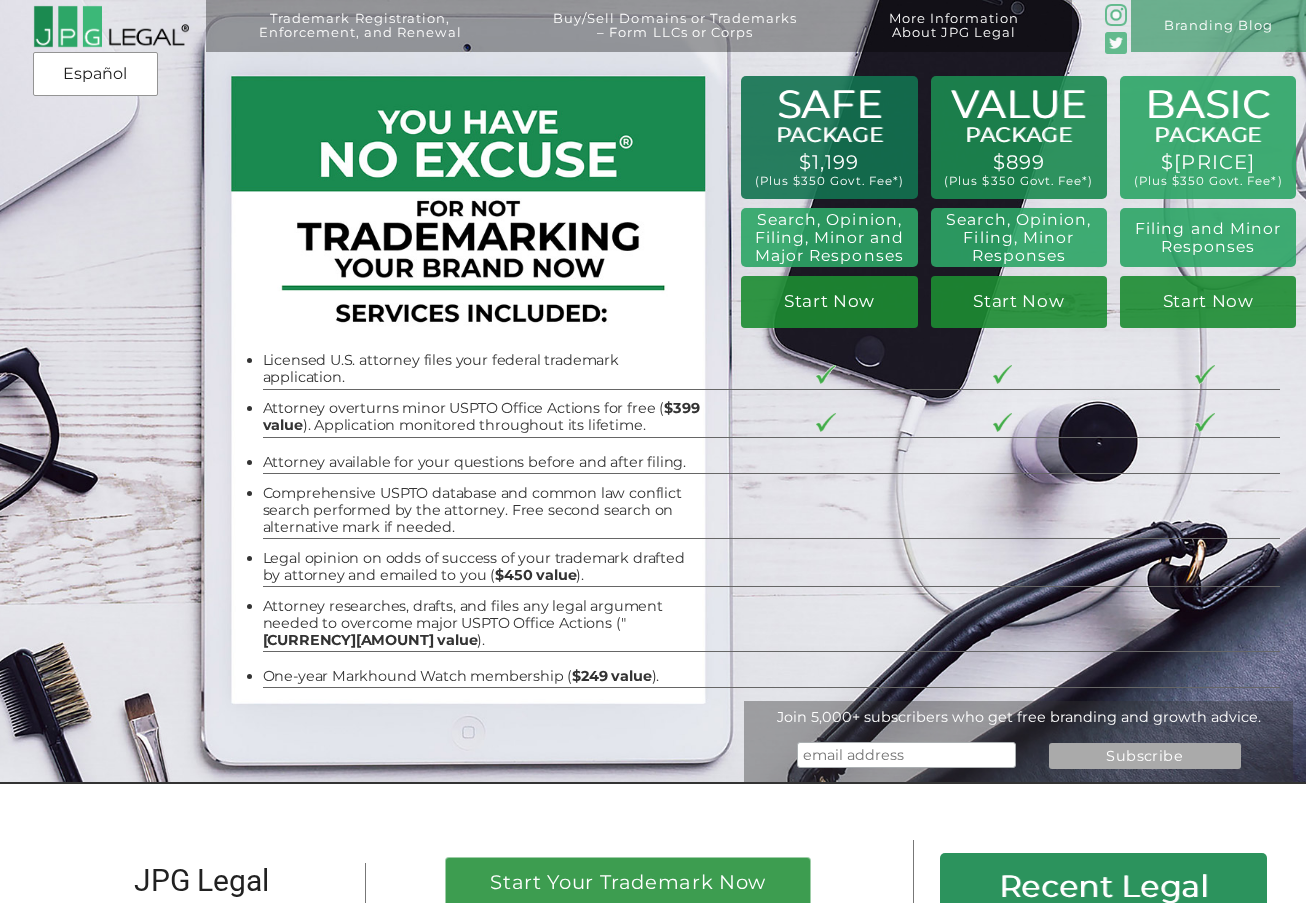 scroll, scrollTop: 0, scrollLeft: 0, axis: both 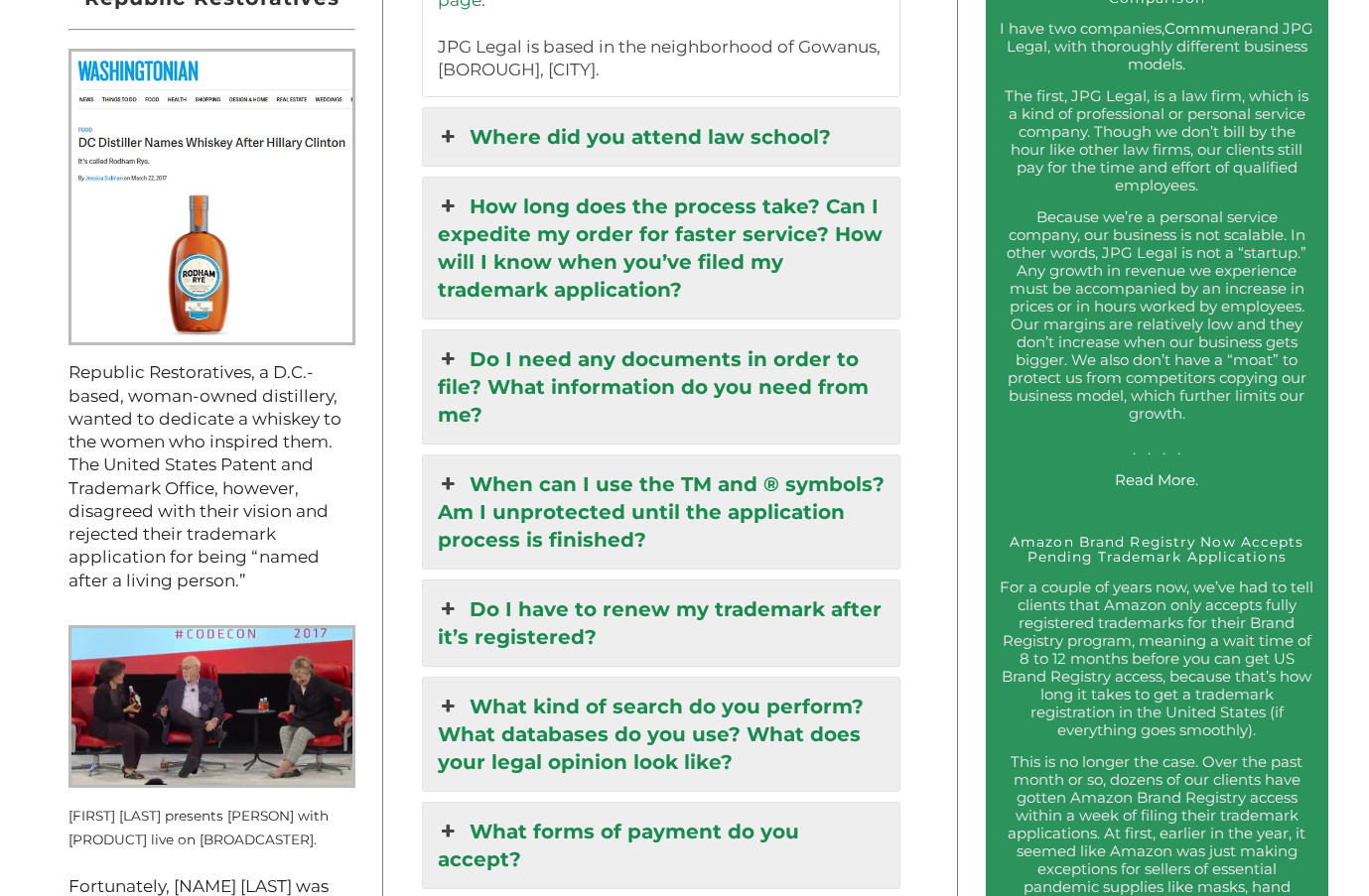 click on "Where did you attend law school?" at bounding box center [661, 137] 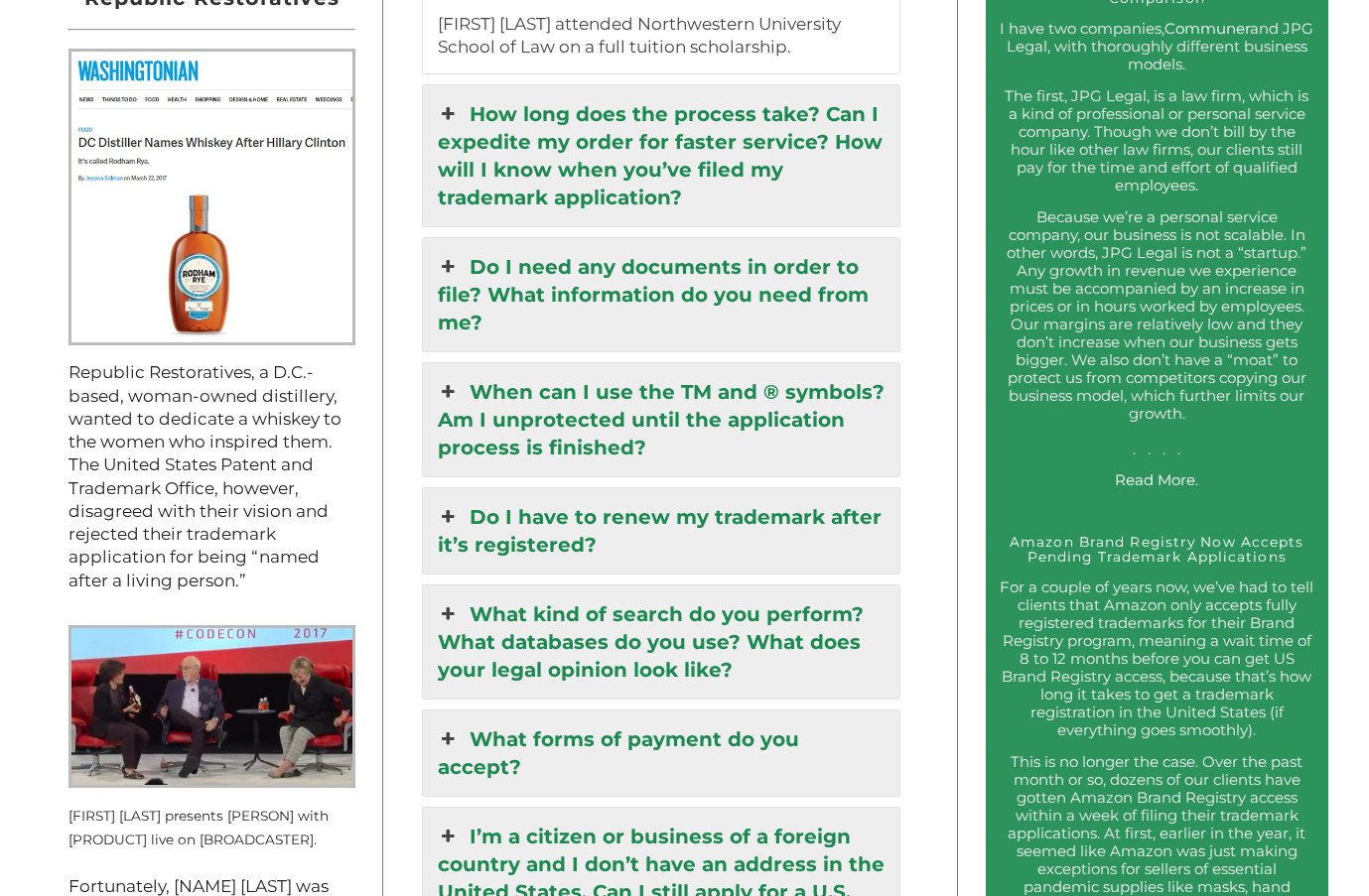 scroll, scrollTop: 1376, scrollLeft: 0, axis: vertical 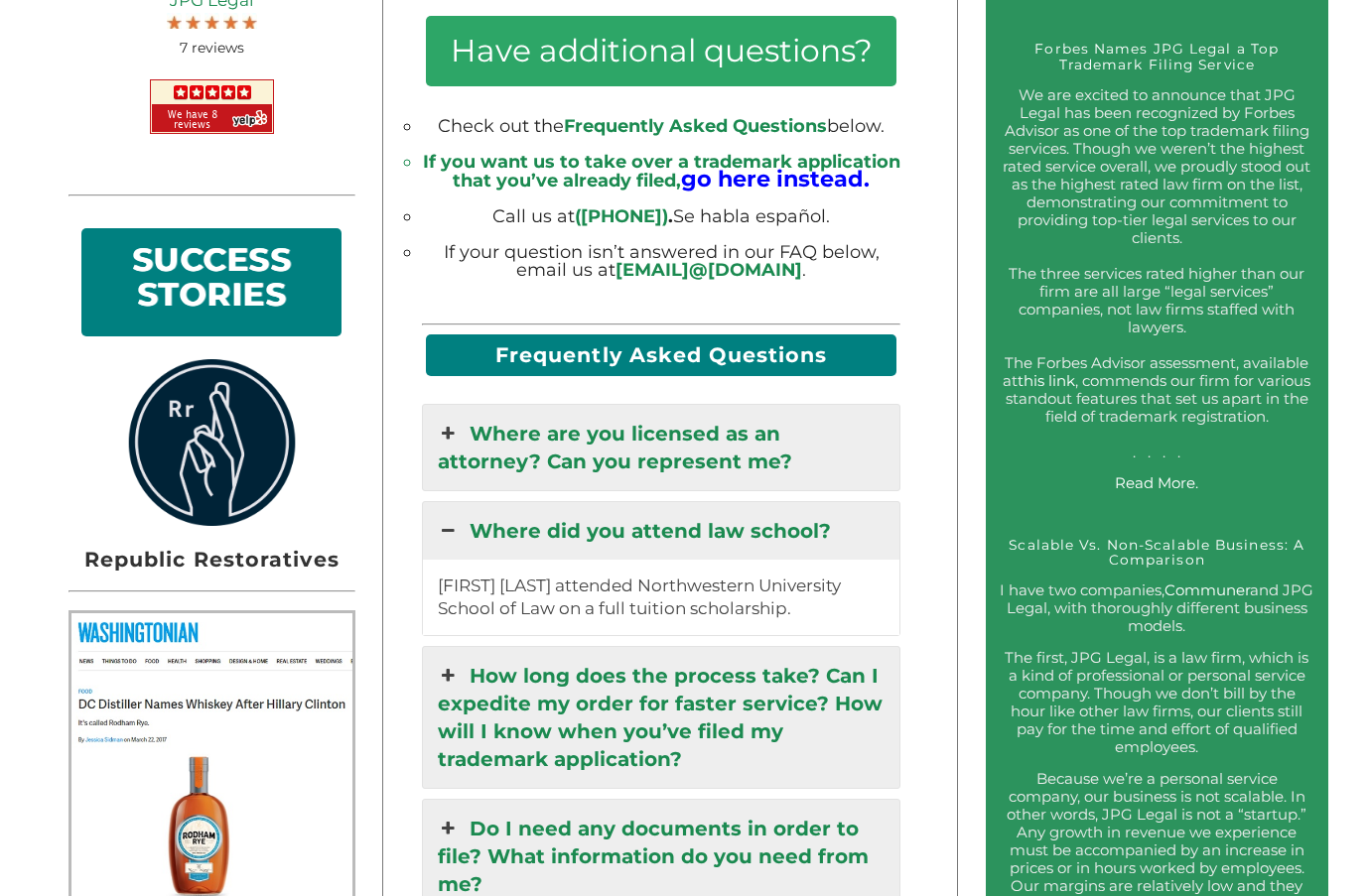 click on "Where did you attend law school?" at bounding box center [661, 531] 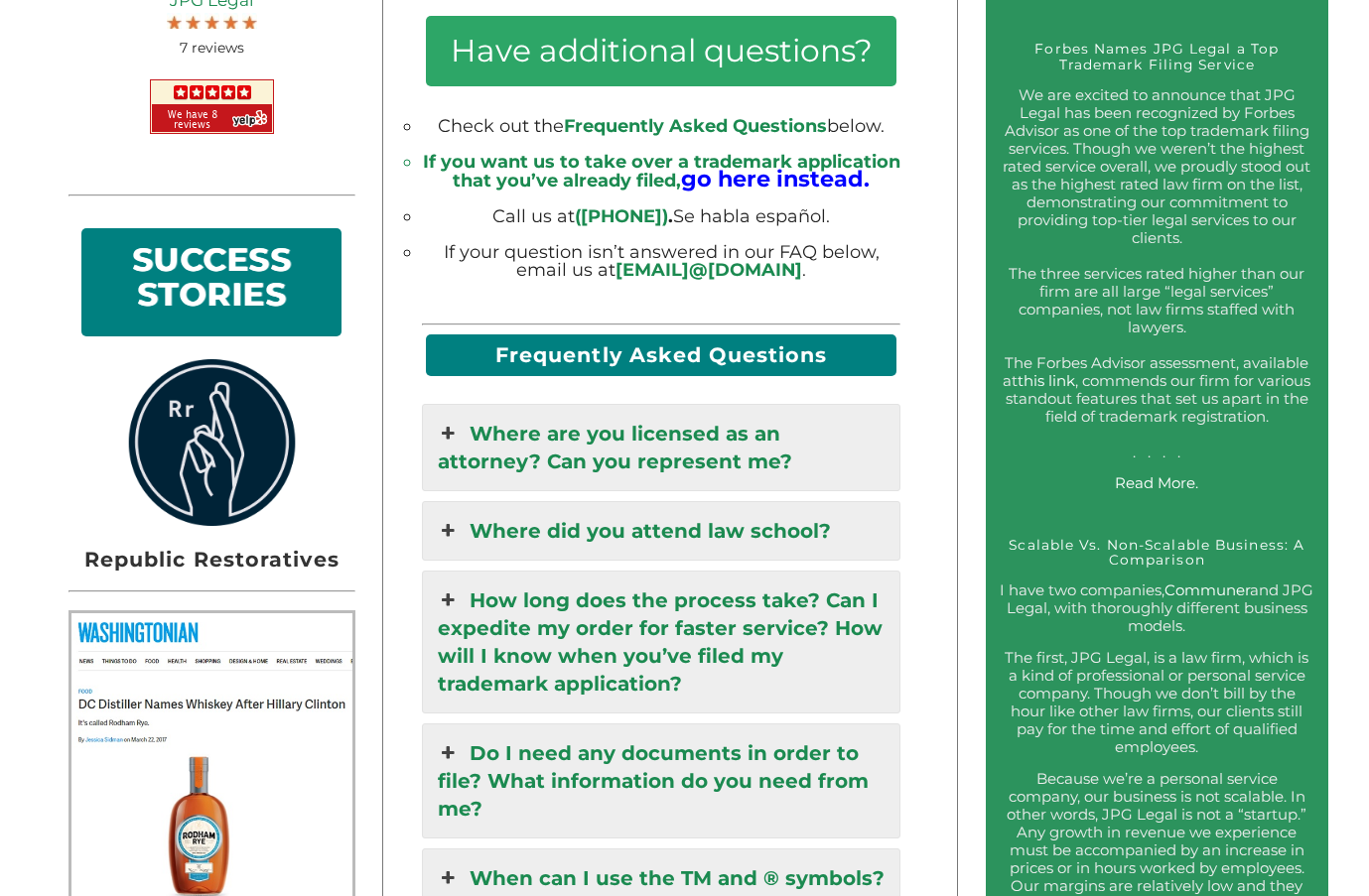 click on "Where are you licensed as an attorney? Can you represent me?" at bounding box center [661, 448] 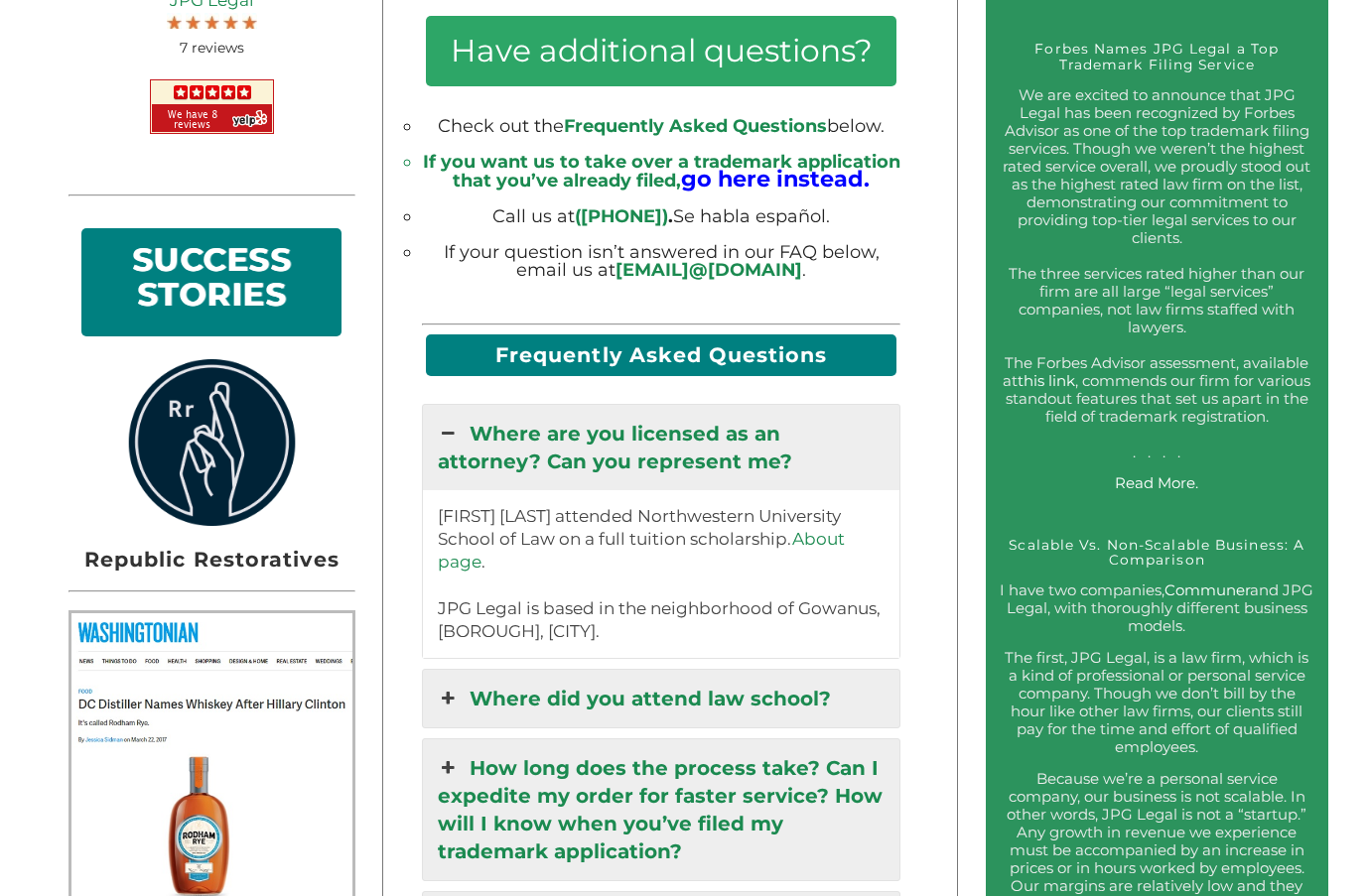 click on "Where are you licensed as an attorney? Can you represent me?" at bounding box center [661, 448] 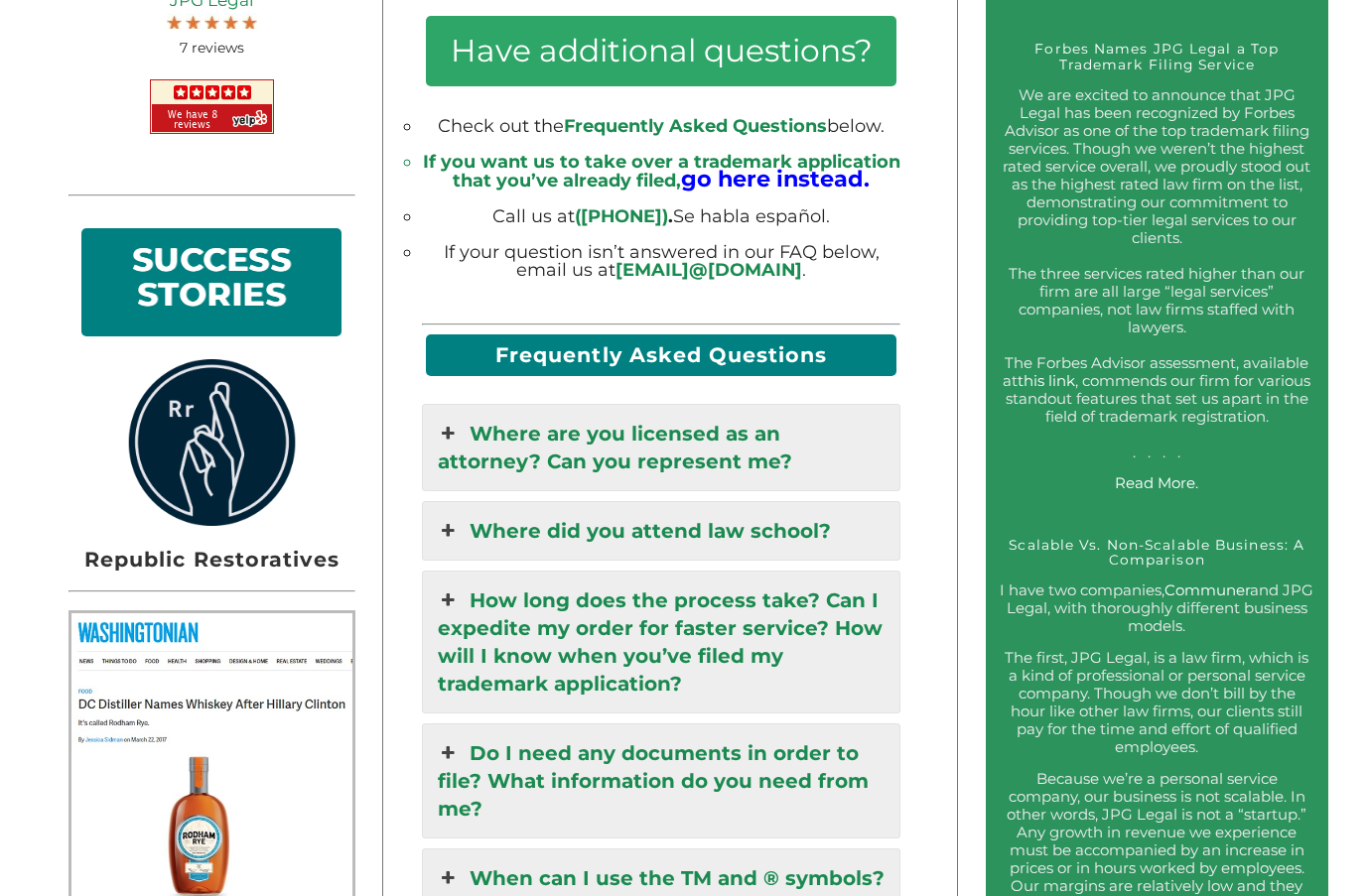 click on "How long does the process take? Can I expedite my order for faster service? How will I know when you’ve filed my trademark application?" at bounding box center (661, 642) 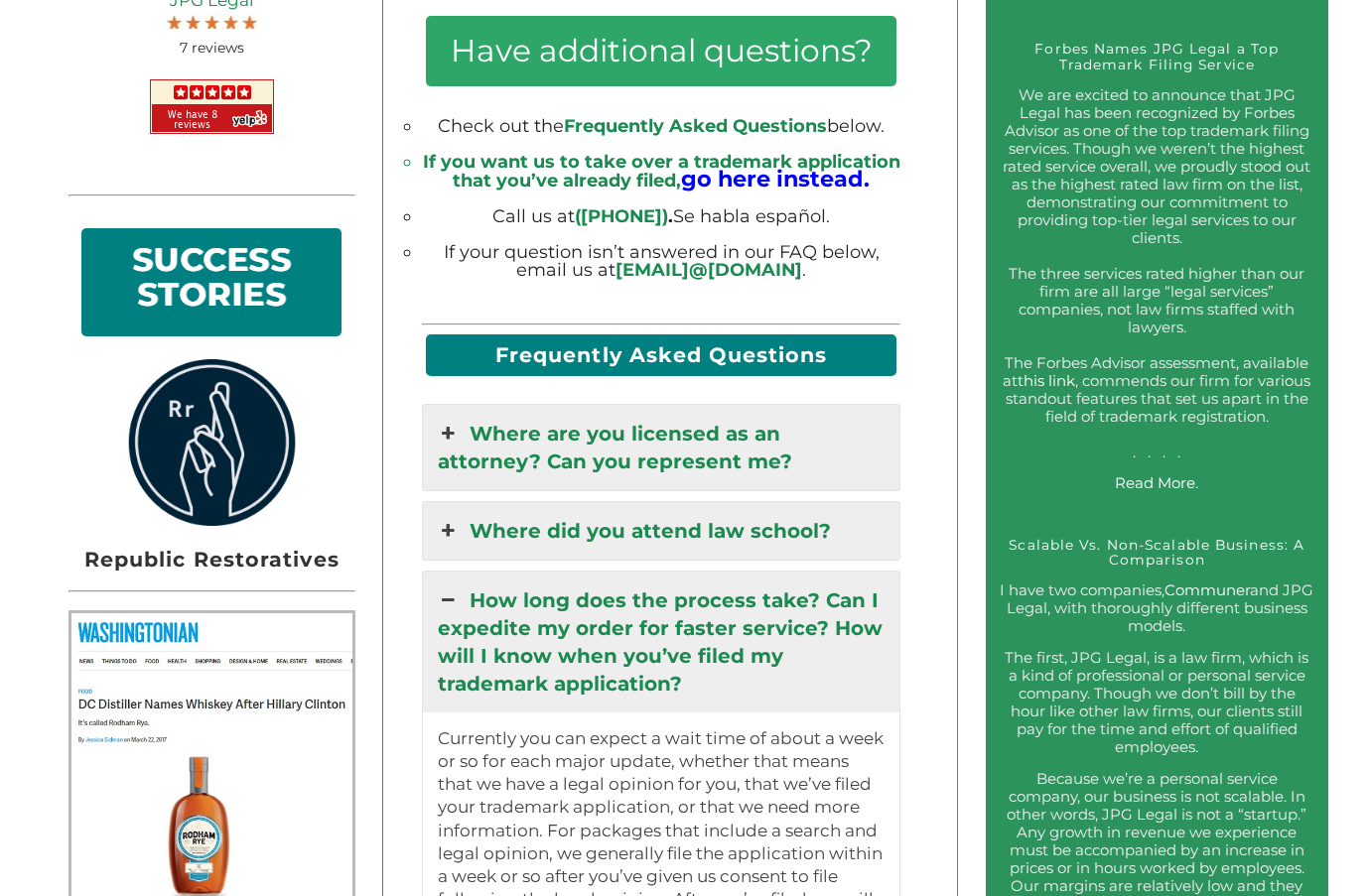 scroll, scrollTop: 1938, scrollLeft: 0, axis: vertical 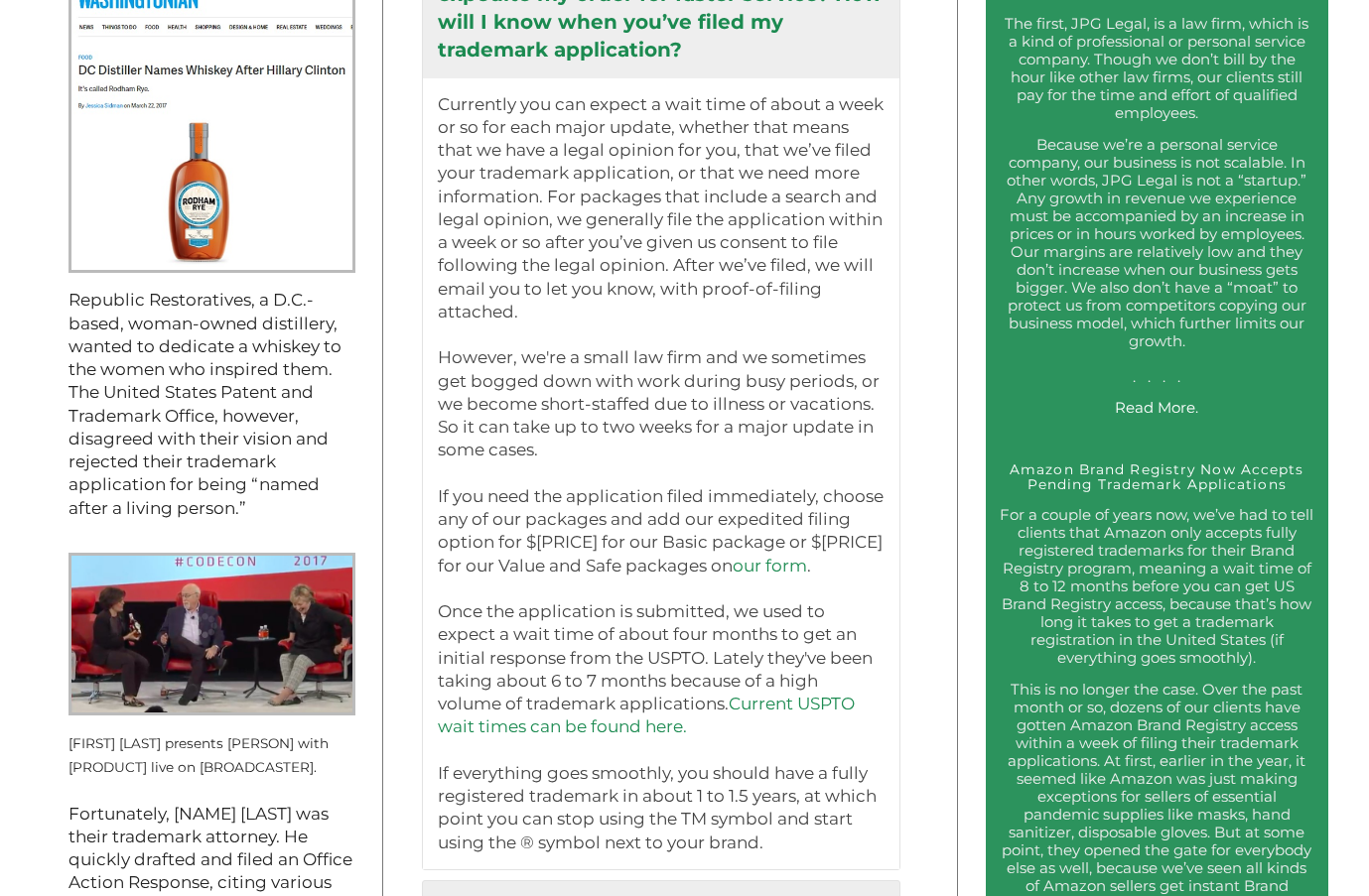 click on "How long does the process take? Can I expedite my order for faster service? How will I know when you’ve filed my trademark application?" at bounding box center (661, 8) 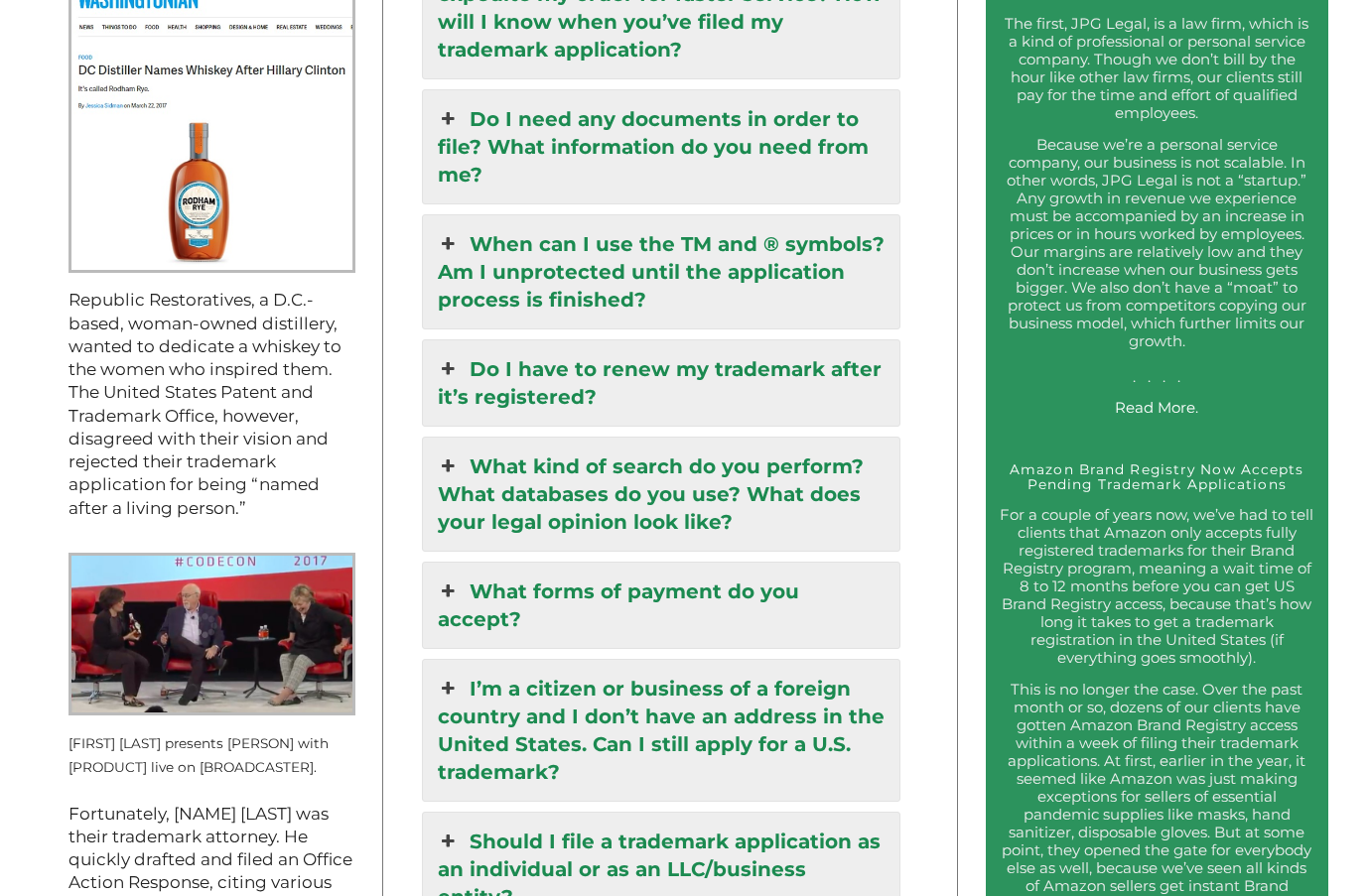 click on "Do I need any documents in order to file? What information do you need from me?" at bounding box center (661, 147) 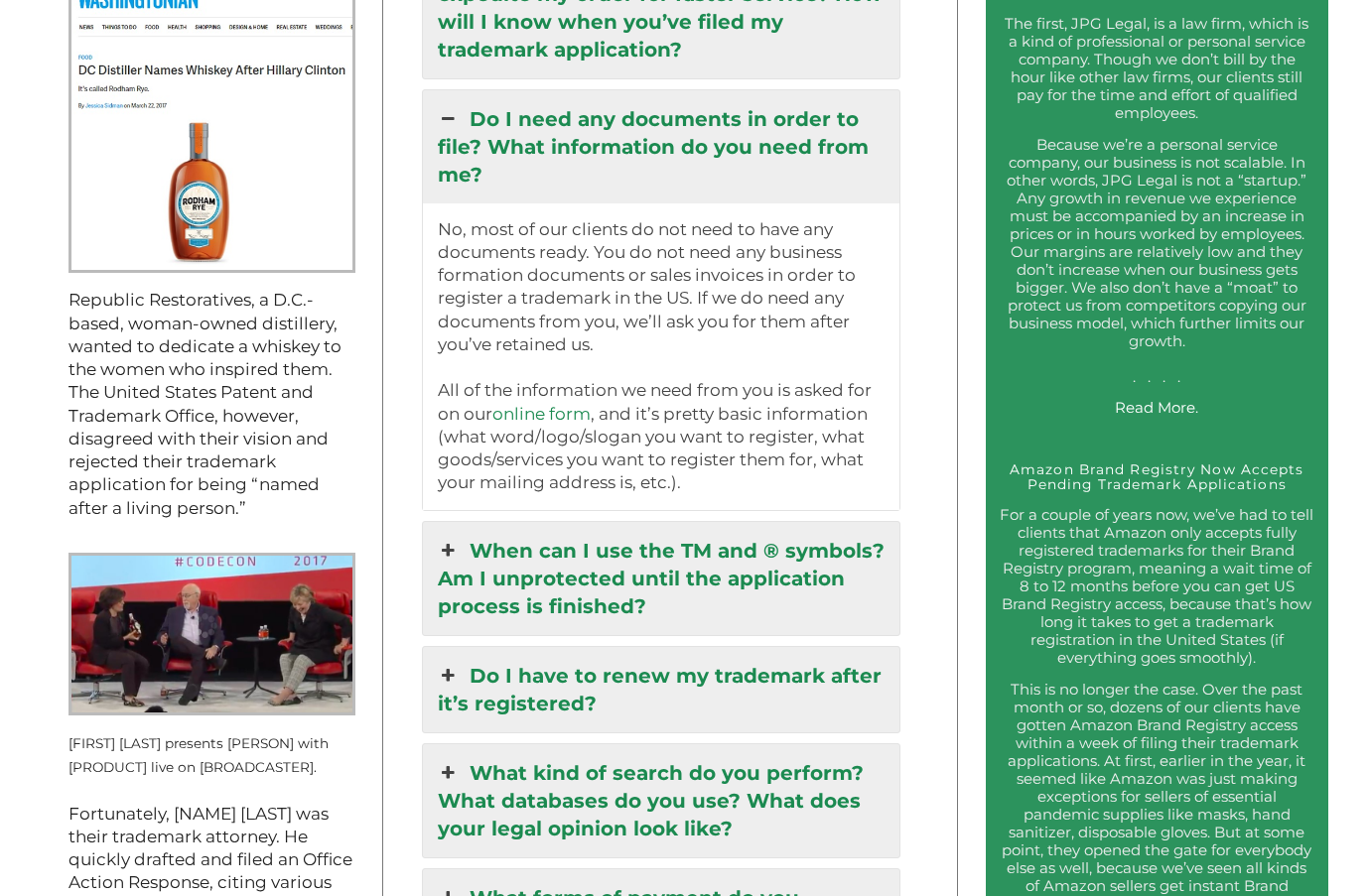 click on "Do I need any documents in order to file? What information do you need from me?" at bounding box center (661, 147) 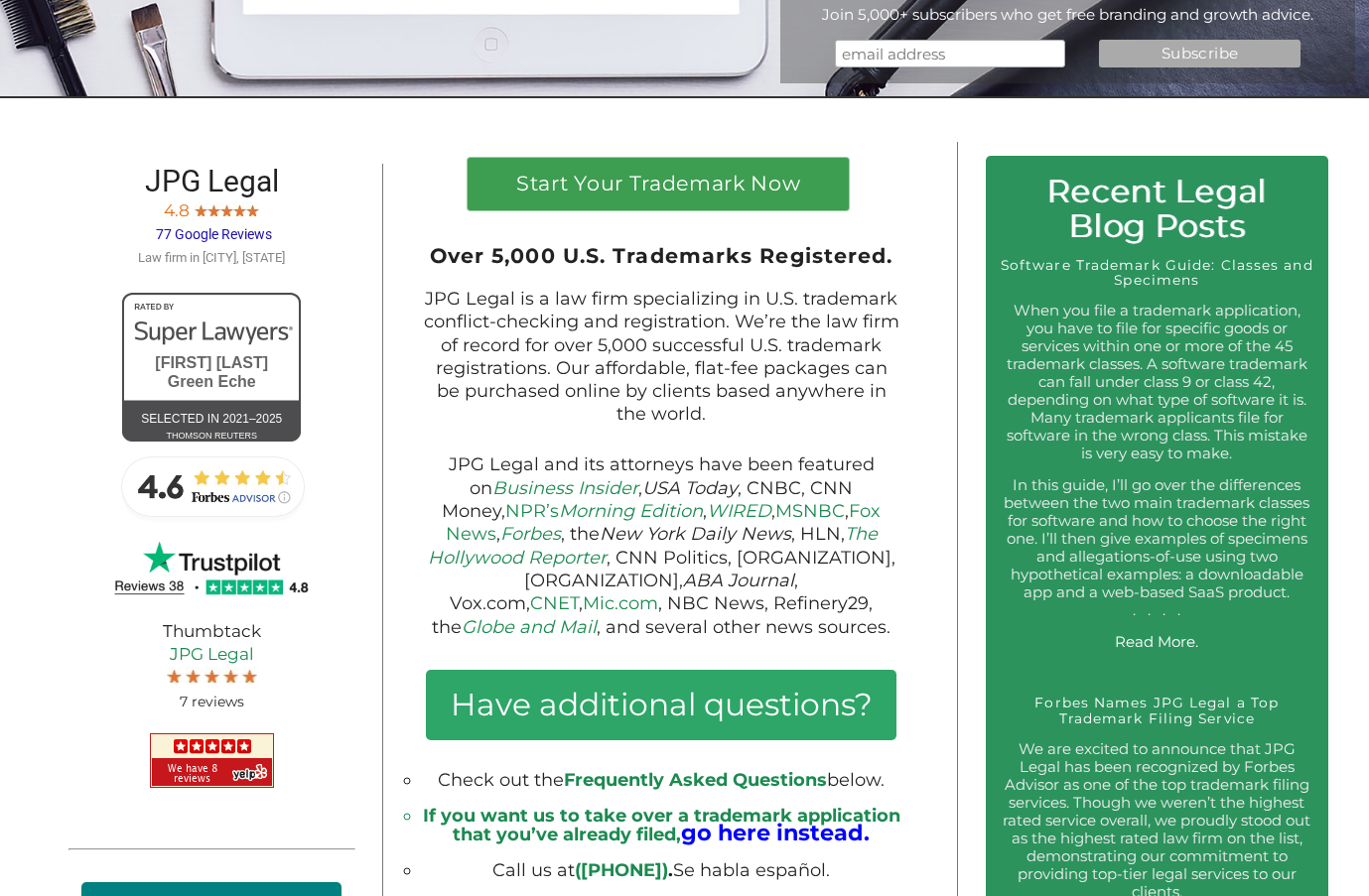 scroll, scrollTop: 0, scrollLeft: 0, axis: both 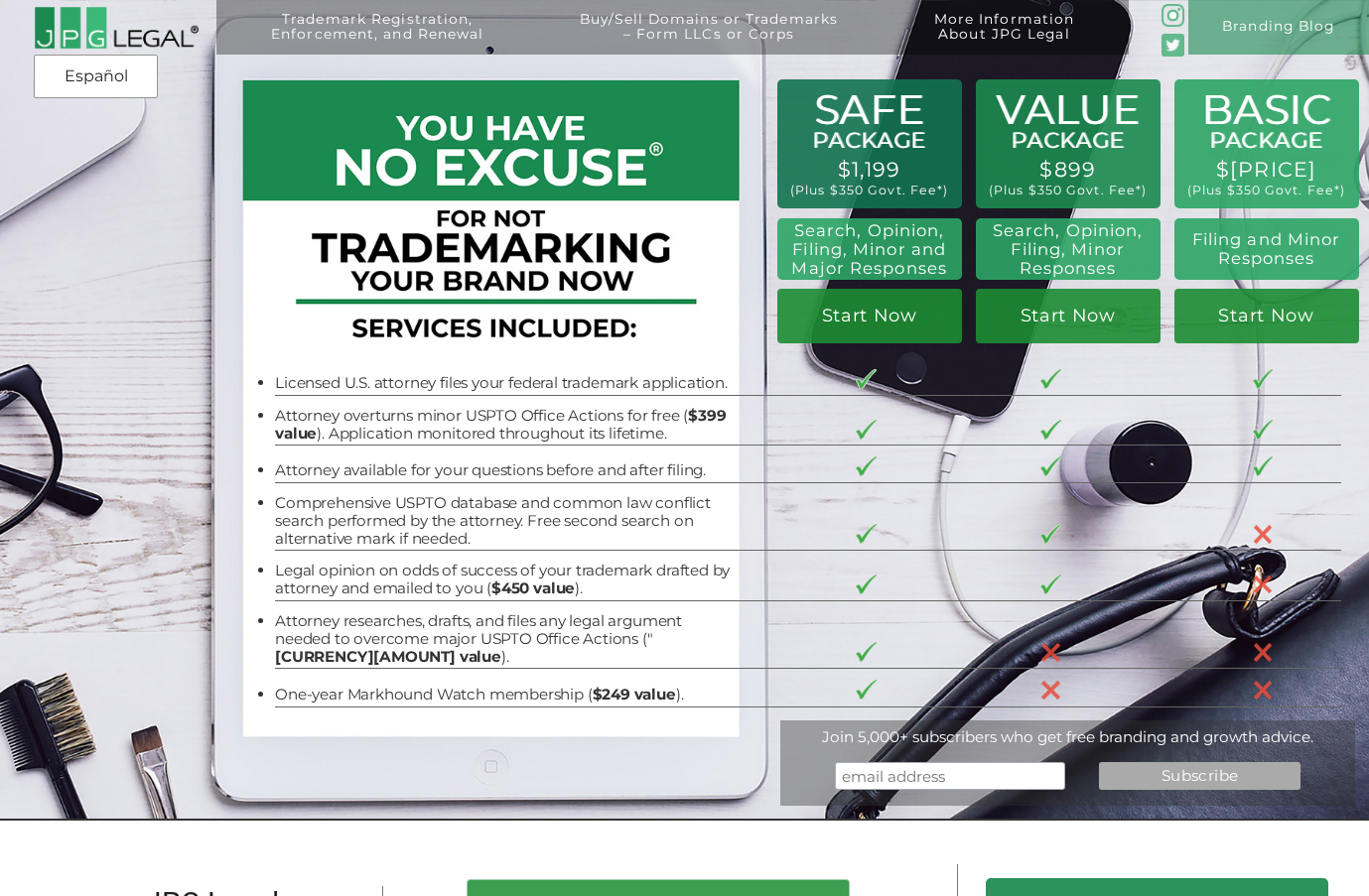 drag, startPoint x: 1135, startPoint y: 544, endPoint x: 1173, endPoint y: 545, distance: 38.013156 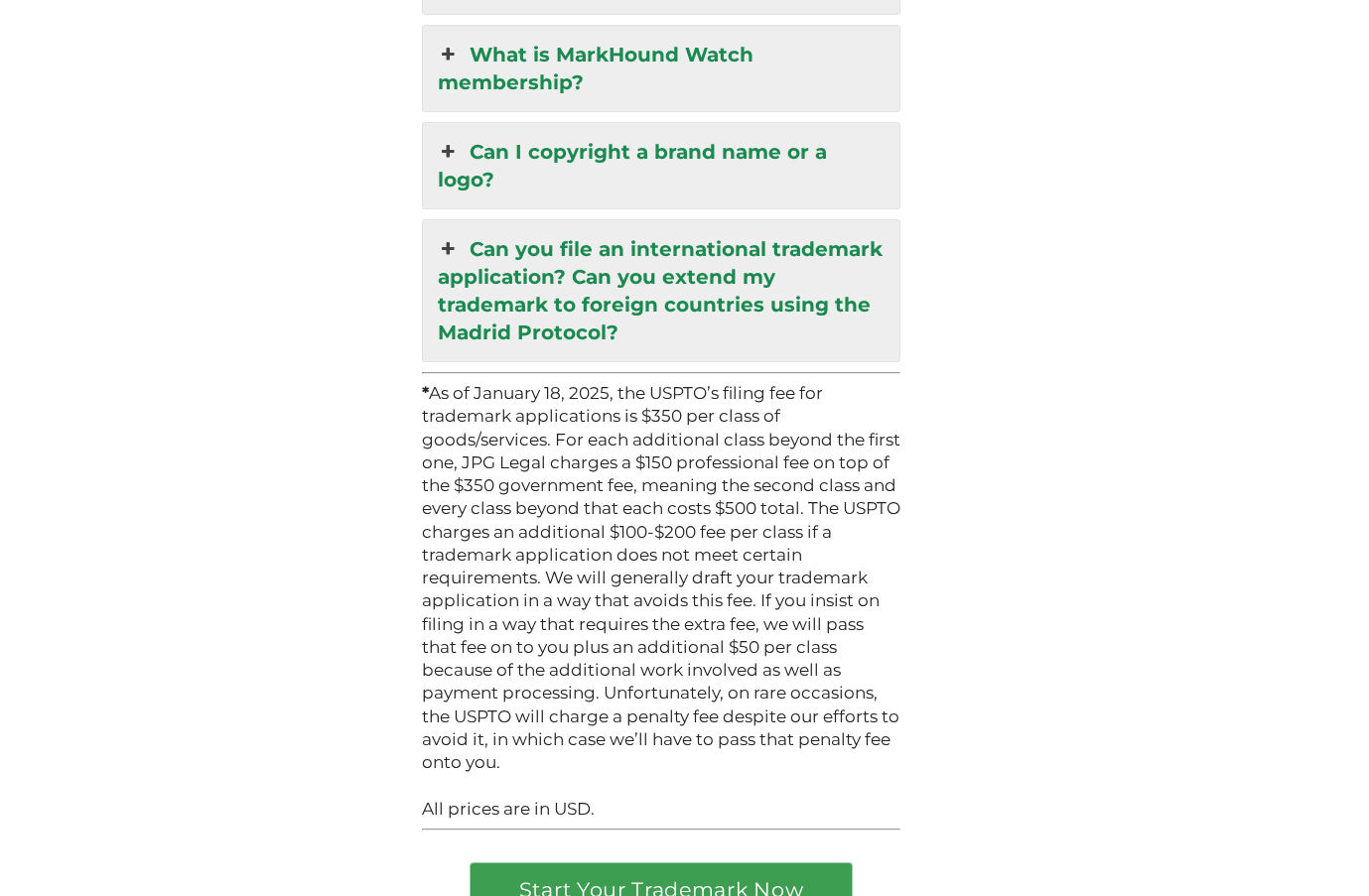 scroll, scrollTop: 5188, scrollLeft: 0, axis: vertical 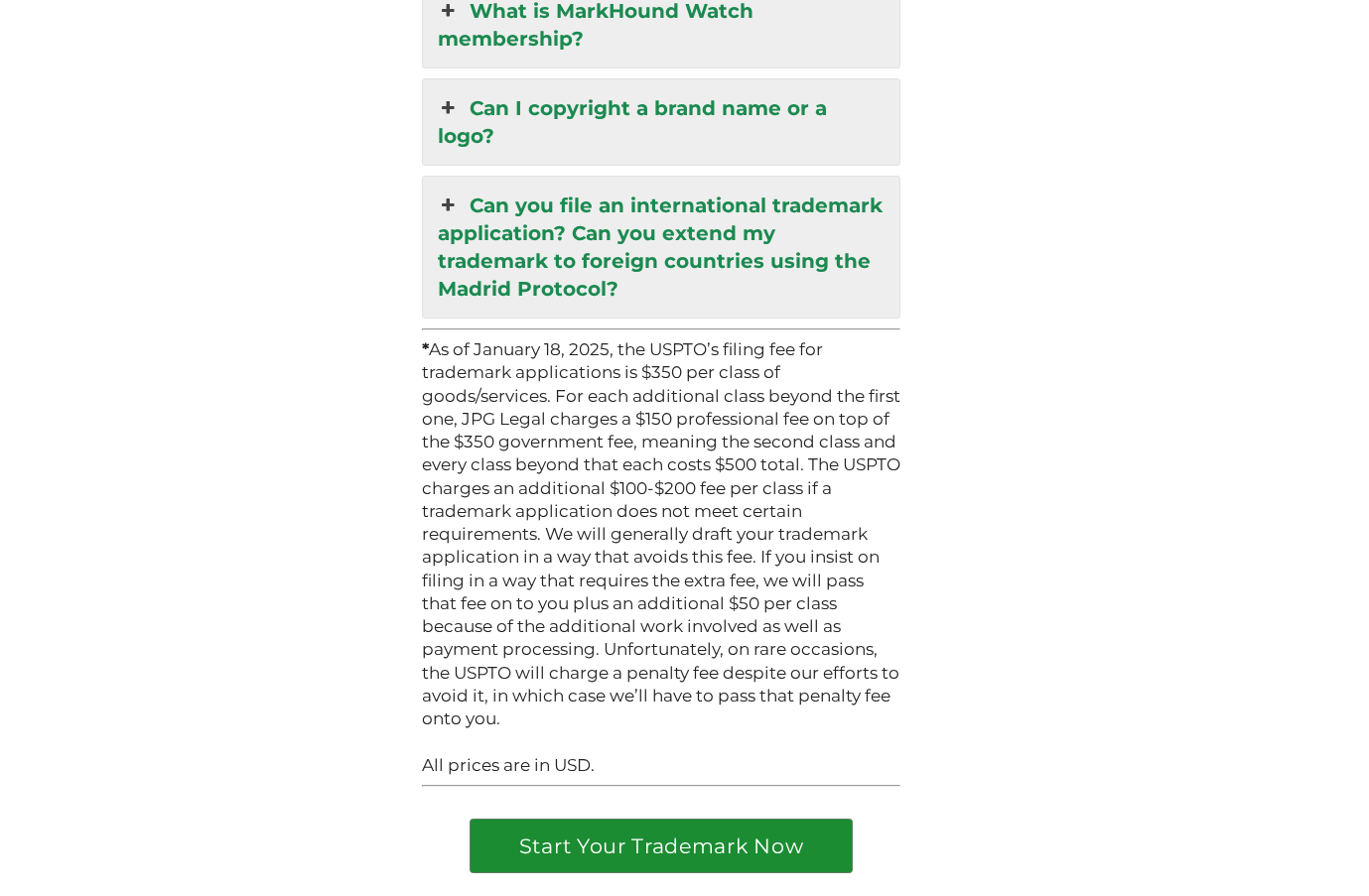 click on "Start Your Trademark Now" at bounding box center (661, 845) 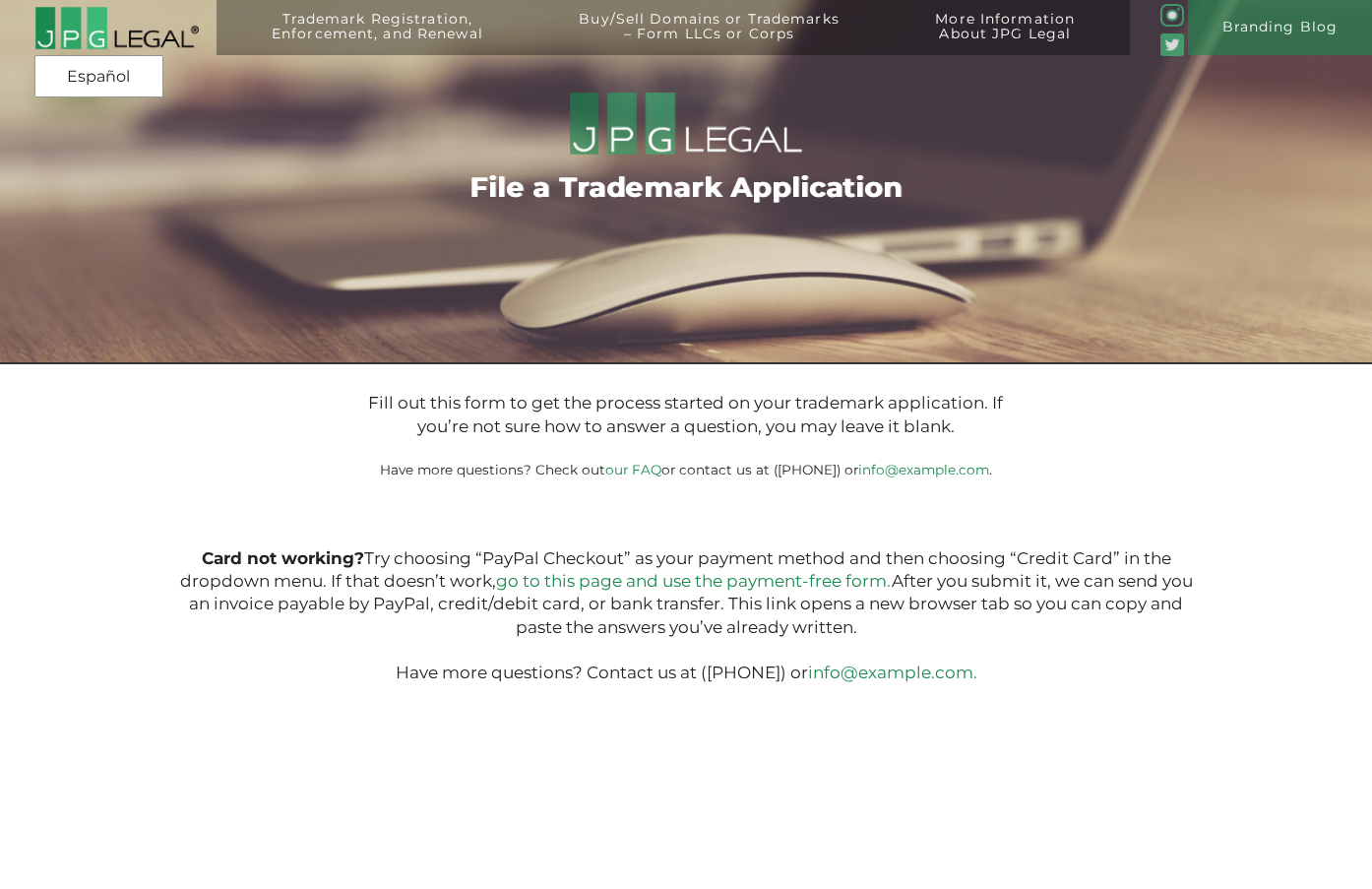 scroll, scrollTop: 0, scrollLeft: 0, axis: both 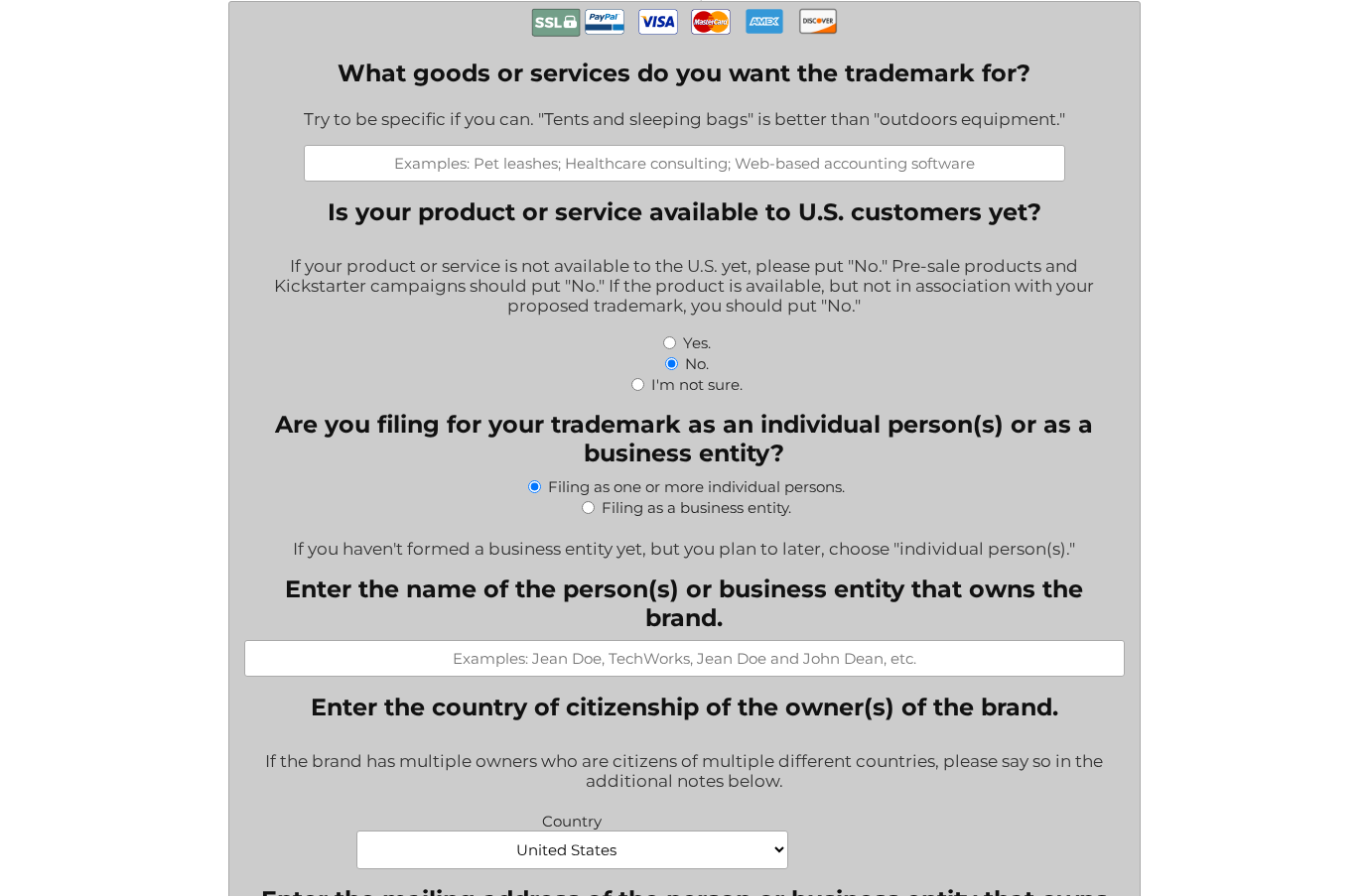 click on "If the brand has multiple owners who are citizens of multiple different countries, please say so in the additional notes below." at bounding box center (684, 772) 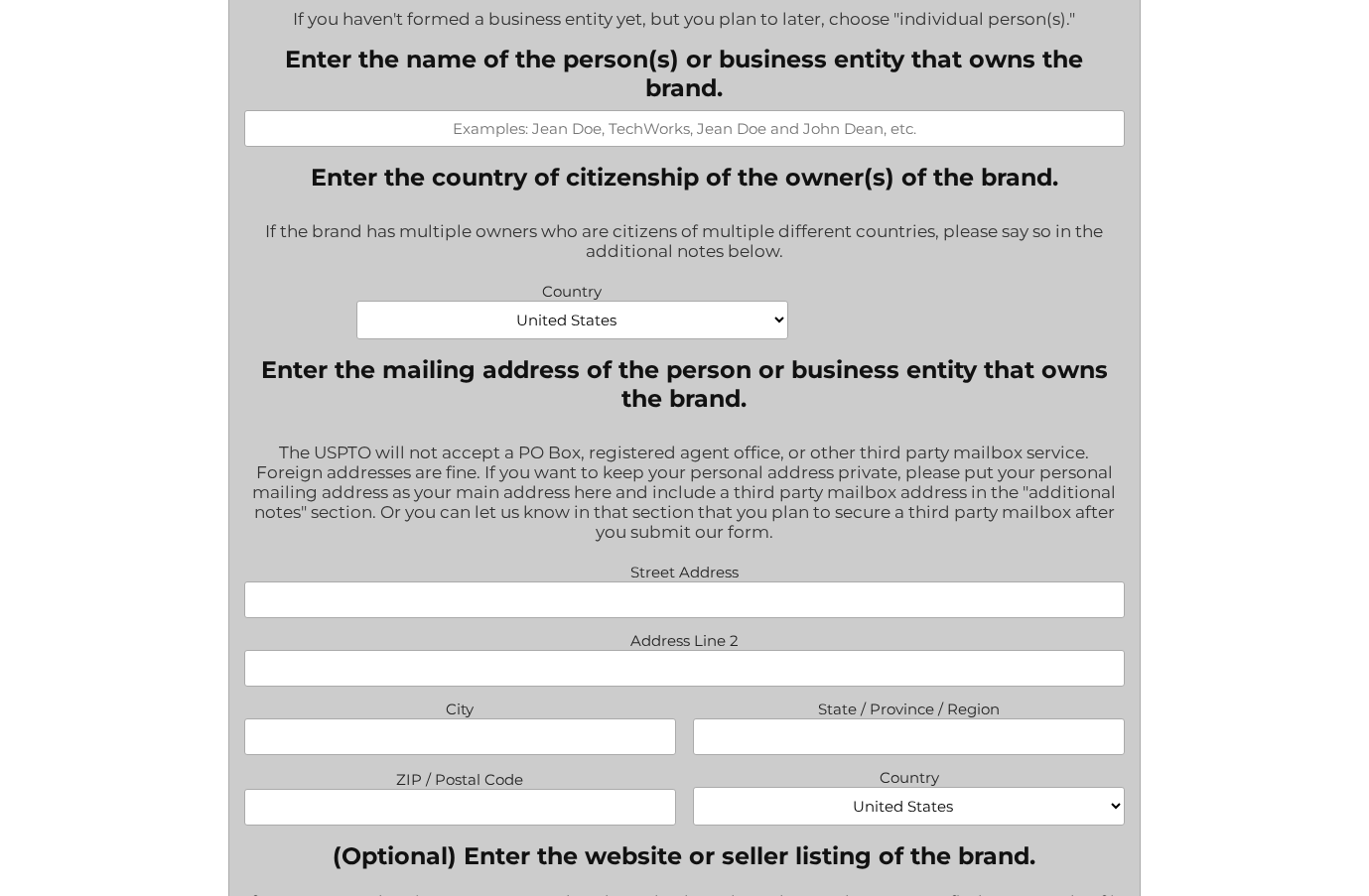 scroll, scrollTop: 1133, scrollLeft: 0, axis: vertical 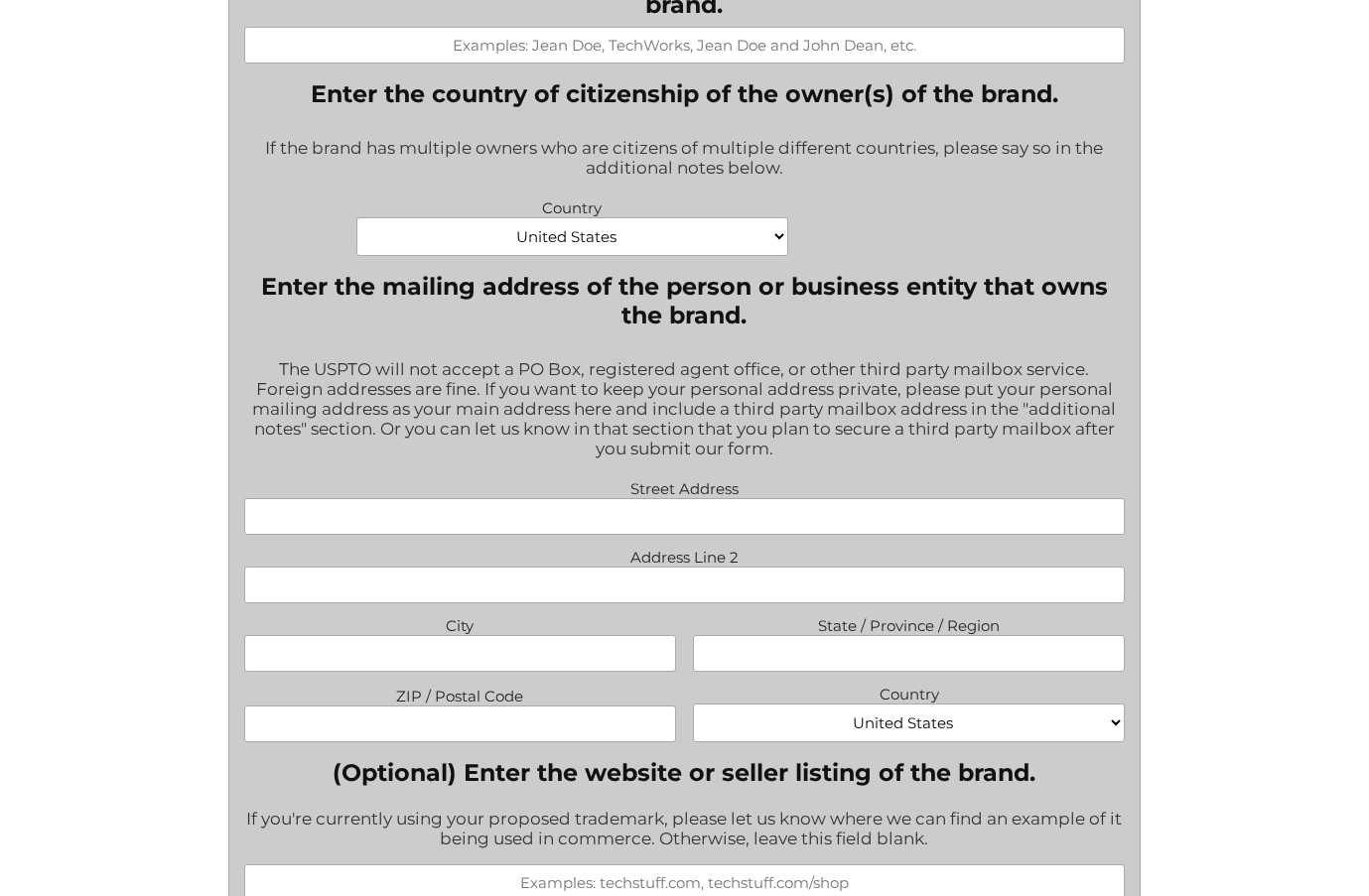 click on "Afghanistan Albania Algeria American Samoa Andorra Angola Anguilla Antarctica Antigua and Barbuda Argentina Armenia Aruba Australia Austria Azerbaijan Bahamas Bahrain Bangladesh Barbados Belarus Belgium Belize Benin Bermuda Bhutan Bolivia Bonaire, Sint Eustatius and Saba Bosnia and Herzegovina Botswana Bouvet Island Brazil British Indian Ocean Territory Brunei Darussalam Bulgaria Burkina Faso Burundi Cabo Verde Cambodia Cameroon Canada Cayman Islands Central African Republic Chad Chile China Christmas Island Cocos Islands Colombia Comoros Congo Congo, Democratic Republic of the Cook Islands Costa Rica Croatia Cuba Curaçao Cyprus Czechia Côte d'Ivoire Denmark Djibouti Dominica Dominican Republic Ecuador Egypt El Salvador Equatorial Guinea Eritrea Estonia Eswatini Ethiopia Falkland Islands Faroe Islands Fiji Finland France French Guiana French Polynesia French Southern Territories Gabon Gambia Georgia Germany Ghana Gibraltar Greece Greenland Grenada Guadeloupe Guam Guatemala Guernsey Guinea Guinea-Bissau Iran" at bounding box center [572, 236] 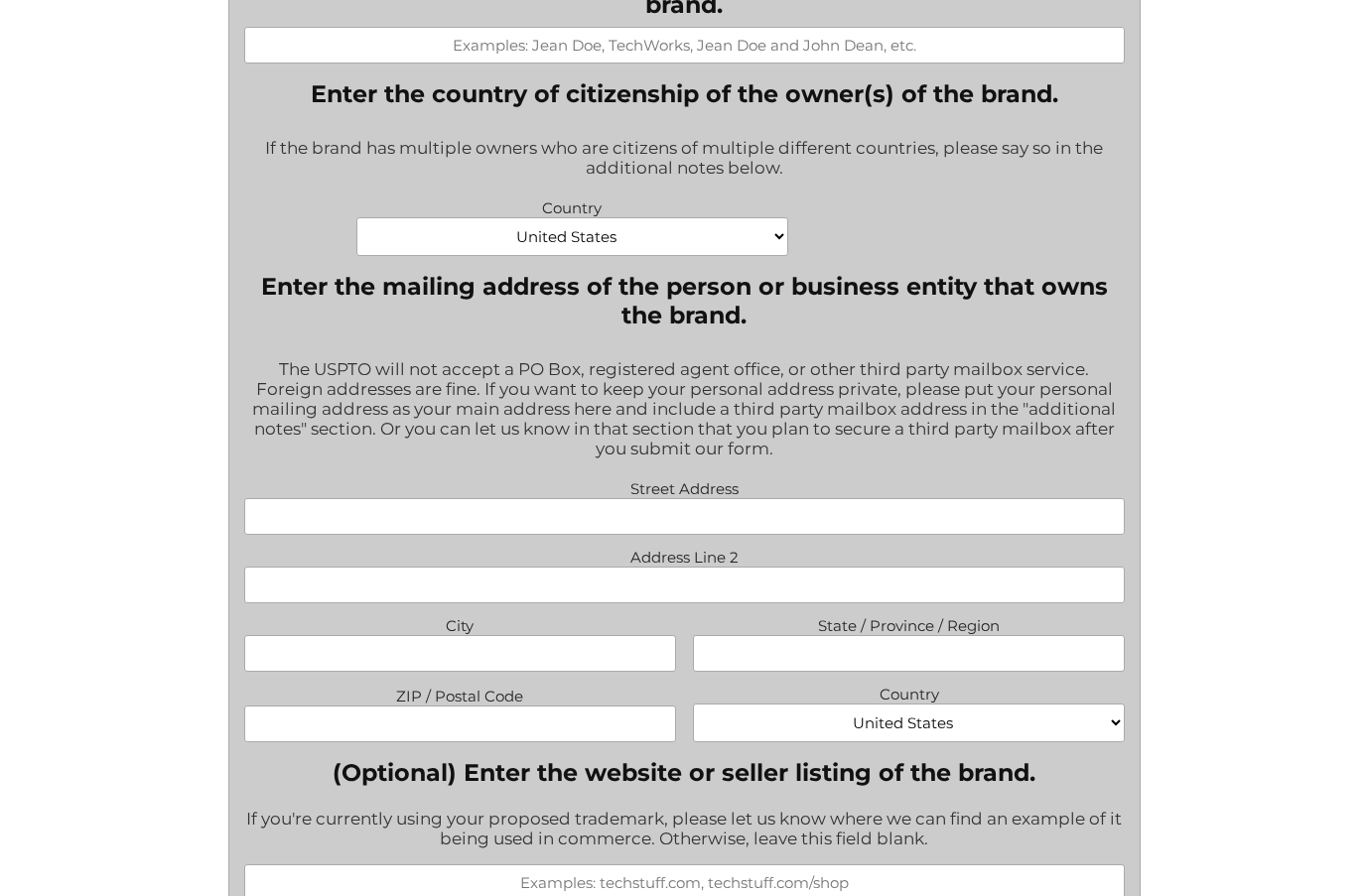 click on "Afghanistan Albania Algeria American Samoa Andorra Angola Anguilla Antarctica Antigua and Barbuda Argentina Armenia Aruba Australia Austria Azerbaijan Bahamas Bahrain Bangladesh Barbados Belarus Belgium Belize Benin Bermuda Bhutan Bolivia Bonaire, Sint Eustatius and Saba Bosnia and Herzegovina Botswana Bouvet Island Brazil British Indian Ocean Territory Brunei Darussalam Bulgaria Burkina Faso Burundi Cabo Verde Cambodia Cameroon Canada Cayman Islands Central African Republic Chad Chile China Christmas Island Cocos Islands Colombia Comoros Congo Congo, Democratic Republic of the Cook Islands Costa Rica Croatia Cuba Curaçao Cyprus Czechia Côte d'Ivoire Denmark Djibouti Dominica Dominican Republic Ecuador Egypt El Salvador Equatorial Guinea Eritrea Estonia Eswatini Ethiopia Falkland Islands Faroe Islands Fiji Finland France French Guiana French Polynesia French Southern Territories Gabon Gambia Georgia Germany Ghana Gibraltar Greece Greenland Grenada Guadeloupe Guam Guatemala Guernsey Guinea Guinea-Bissau Iran" at bounding box center [908, 722] 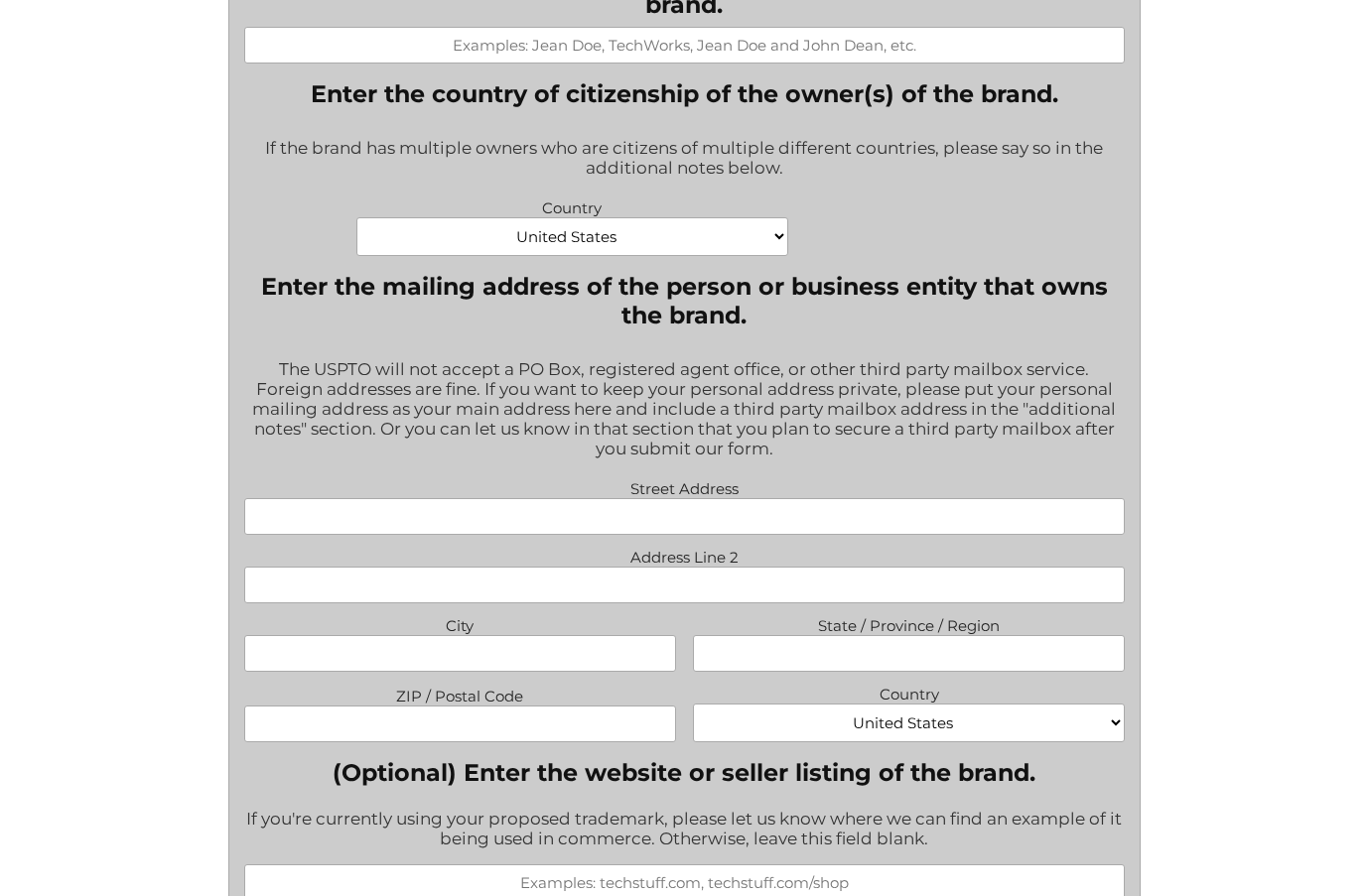 click on "Fill out this form to get the process started on your trademark application. If you’re not sure how to answer a question, you may leave it blank.
Have more questions? Check out  our FAQ  or contact us at (917) 268-7054 or  info@jpglegal.com .
" * " indicates required fields
What goods or services do you want the trademark for? Try to be specific if you can. "Tents and sleeping bags" is better than "outdoors equipment." Is your product or service available to U.S. customers yet? If your product or service is not available to the U.S. yet, please put "No." Pre-sale products and Kickstarter campaigns should put "No." If the product is available, but not in association with your proposed trademark, you should put "No."
Yes.
No.
I'm not sure.
Filing as one or more individual persons." at bounding box center [684, 1155] 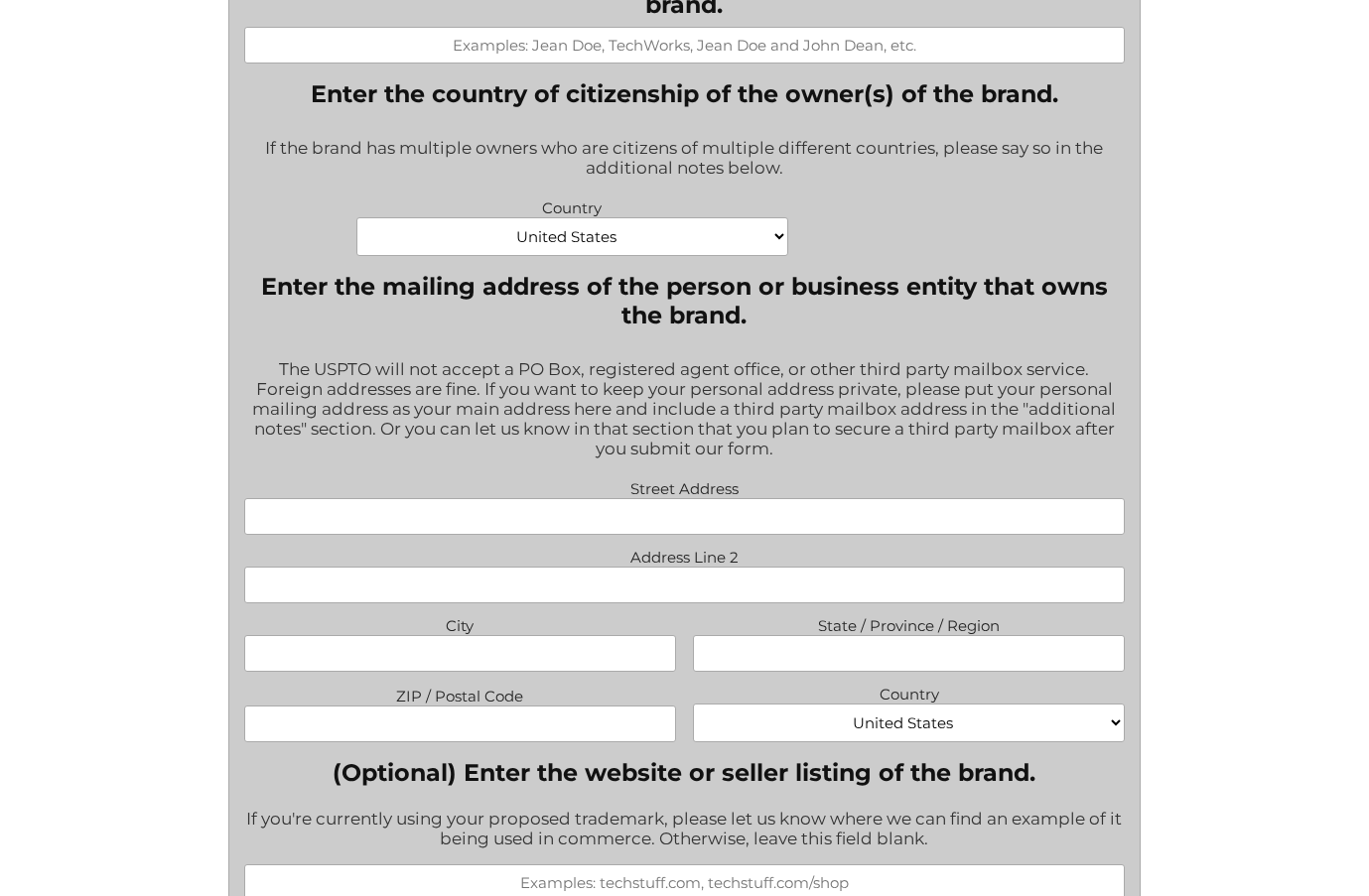 click on "Afghanistan Albania Algeria American Samoa Andorra Angola Anguilla Antarctica Antigua and Barbuda Argentina Armenia Aruba Australia Austria Azerbaijan Bahamas Bahrain Bangladesh Barbados Belarus Belgium Belize Benin Bermuda Bhutan Bolivia Bonaire, Sint Eustatius and Saba Bosnia and Herzegovina Botswana Bouvet Island Brazil British Indian Ocean Territory Brunei Darussalam Bulgaria Burkina Faso Burundi Cabo Verde Cambodia Cameroon Canada Cayman Islands Central African Republic Chad Chile China Christmas Island Cocos Islands Colombia Comoros Congo Congo, Democratic Republic of the Cook Islands Costa Rica Croatia Cuba Curaçao Cyprus Czechia Côte d'Ivoire Denmark Djibouti Dominica Dominican Republic Ecuador Egypt El Salvador Equatorial Guinea Eritrea Estonia Eswatini Ethiopia Falkland Islands Faroe Islands Fiji Finland France French Guiana French Polynesia French Southern Territories Gabon Gambia Georgia Germany Ghana Gibraltar Greece Greenland Grenada Guadeloupe Guam Guatemala Guernsey Guinea Guinea-Bissau Iran" at bounding box center [908, 722] 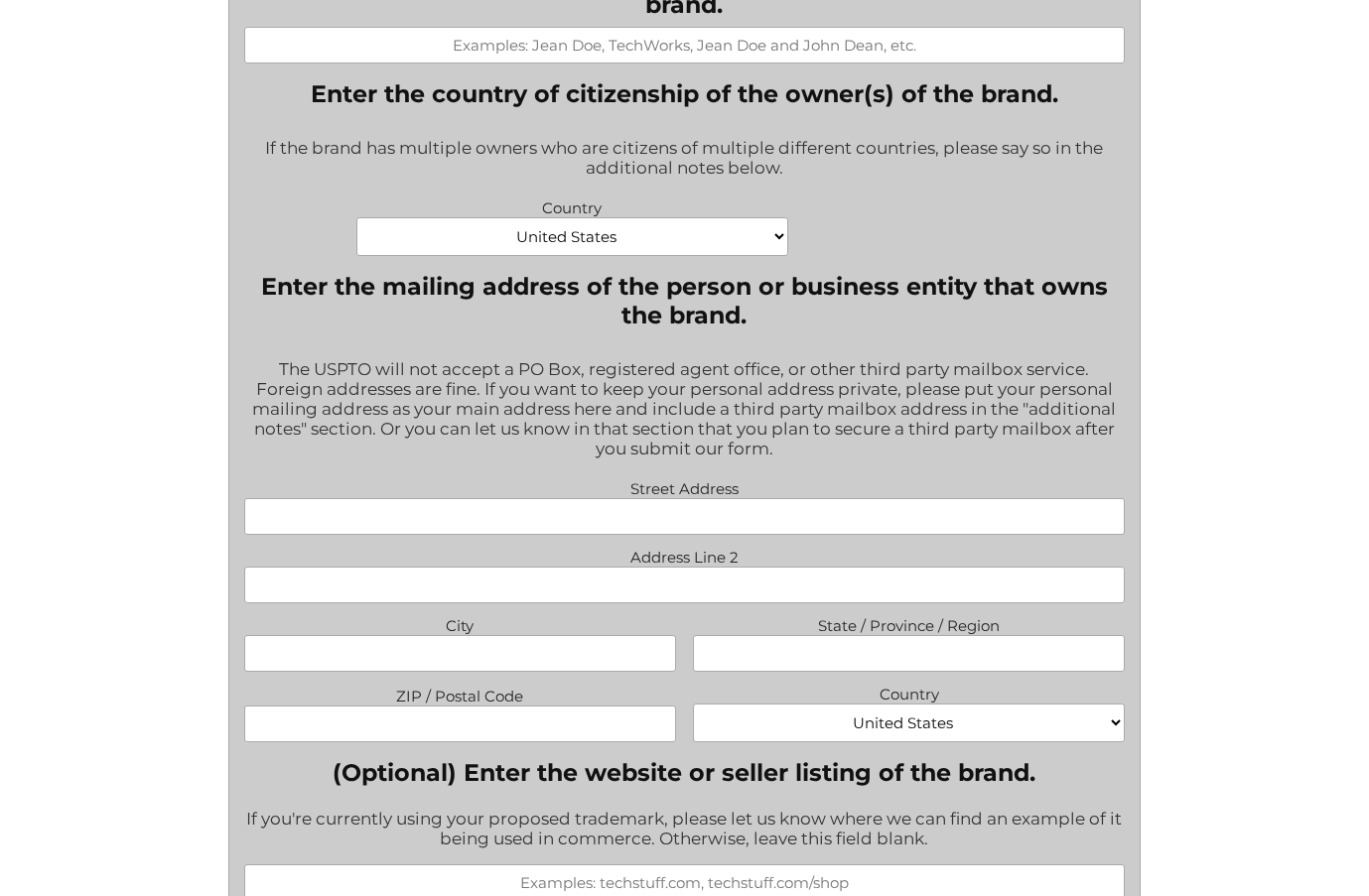 click on "File a Trademark Application
Fill out this form to get the process started on your trademark application. If you’re not sure how to answer a question, you may leave it blank.
Have more questions? Check out  our FAQ  or contact us at (917) 268-7054 or  info@jpglegal.com .
" * " indicates required fields
What goods or services do you want the trademark for? Try to be specific if you can. "Tents and sleeping bags" is better than "outdoors equipment." Is your product or service available to U.S. customers yet? If your product or service is not available to the U.S. yet, please put "No." Pre-sale products and Kickstarter campaigns should put "No." If the product is available, but not in association with your proposed trademark, you should put "No."
Yes.
No.
I'm not sure." at bounding box center (684, 962) 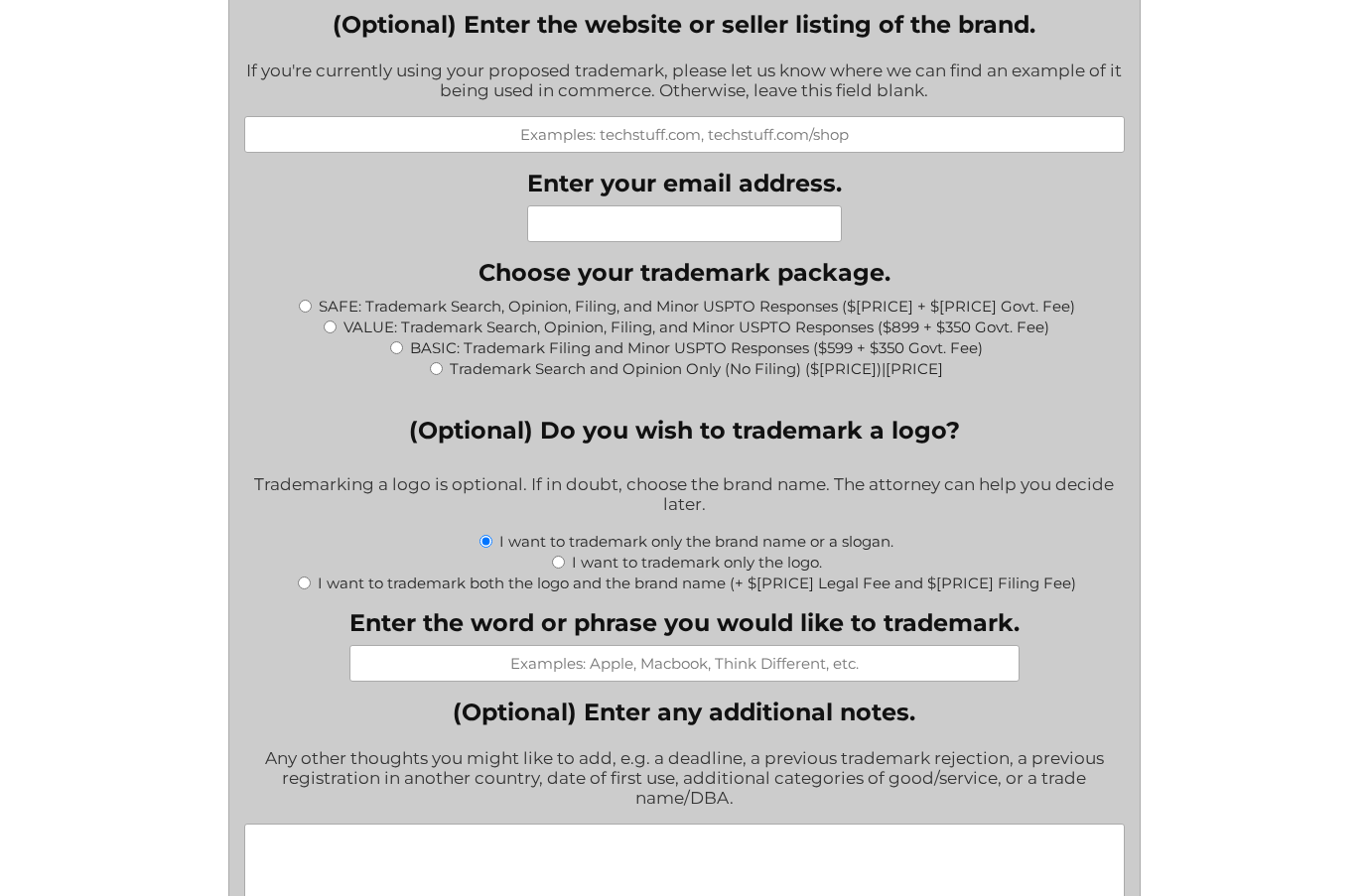 scroll, scrollTop: 1872, scrollLeft: 0, axis: vertical 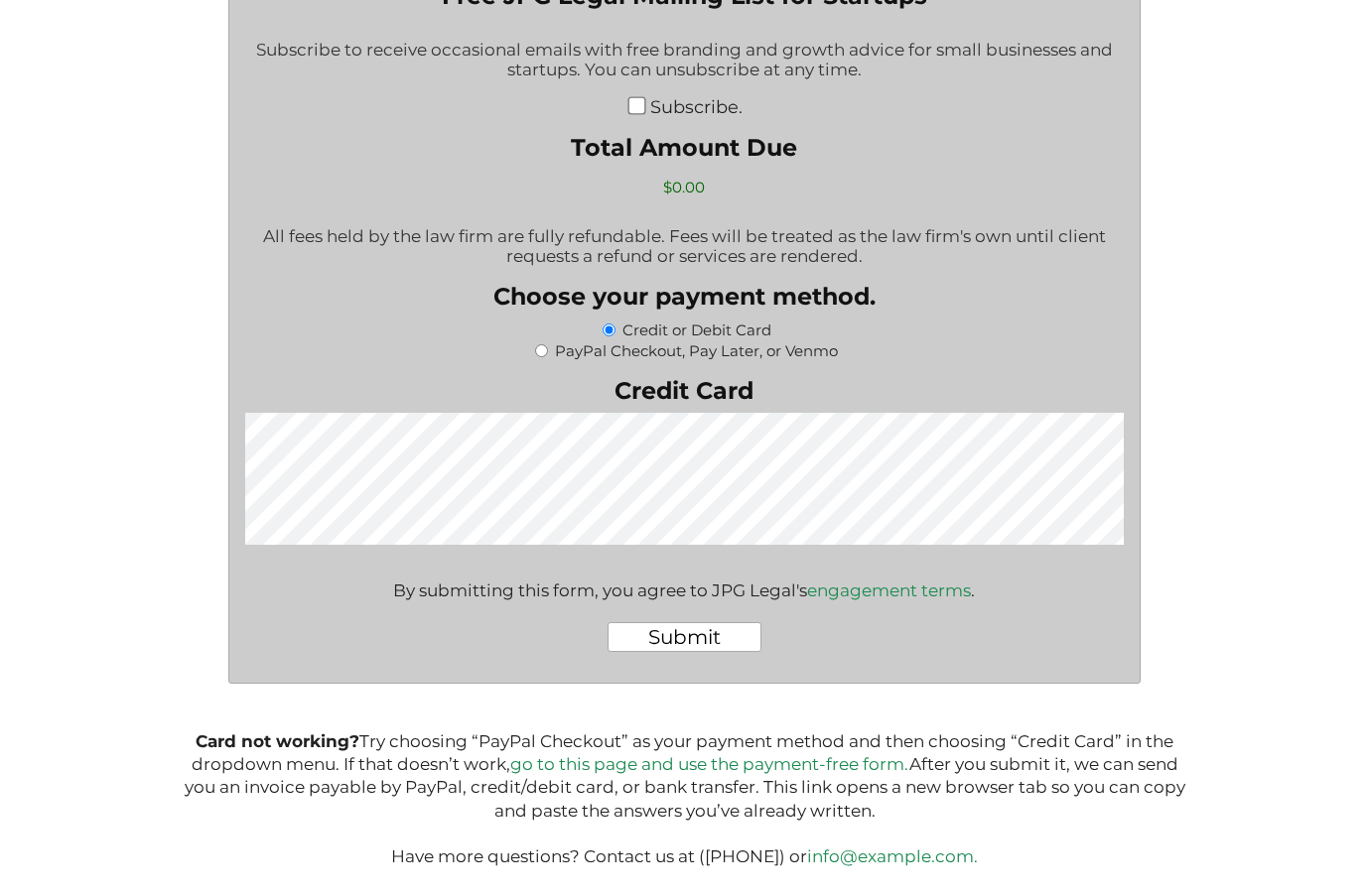 click on "engagement terms" at bounding box center (889, 590) 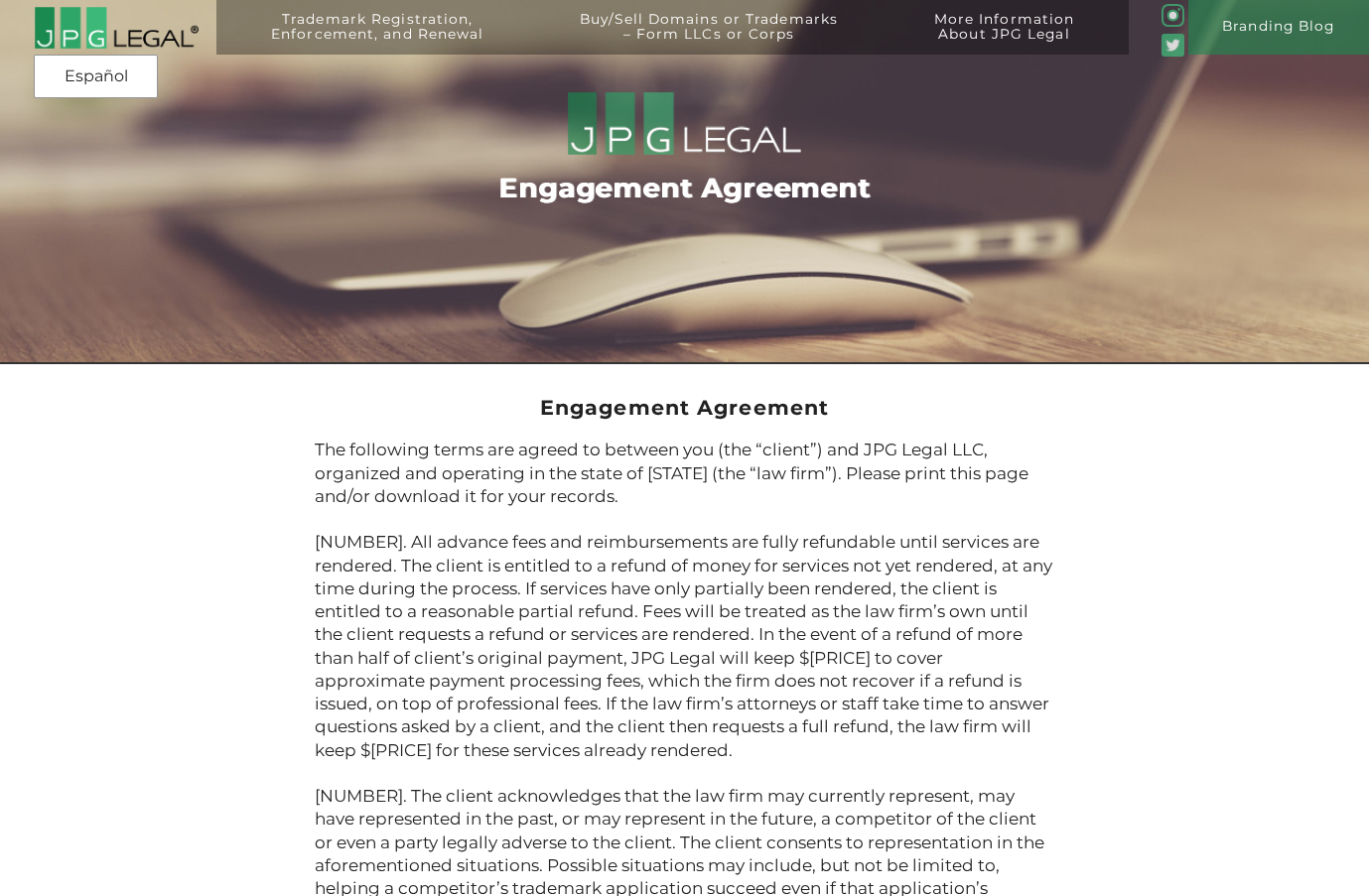 scroll, scrollTop: 0, scrollLeft: 0, axis: both 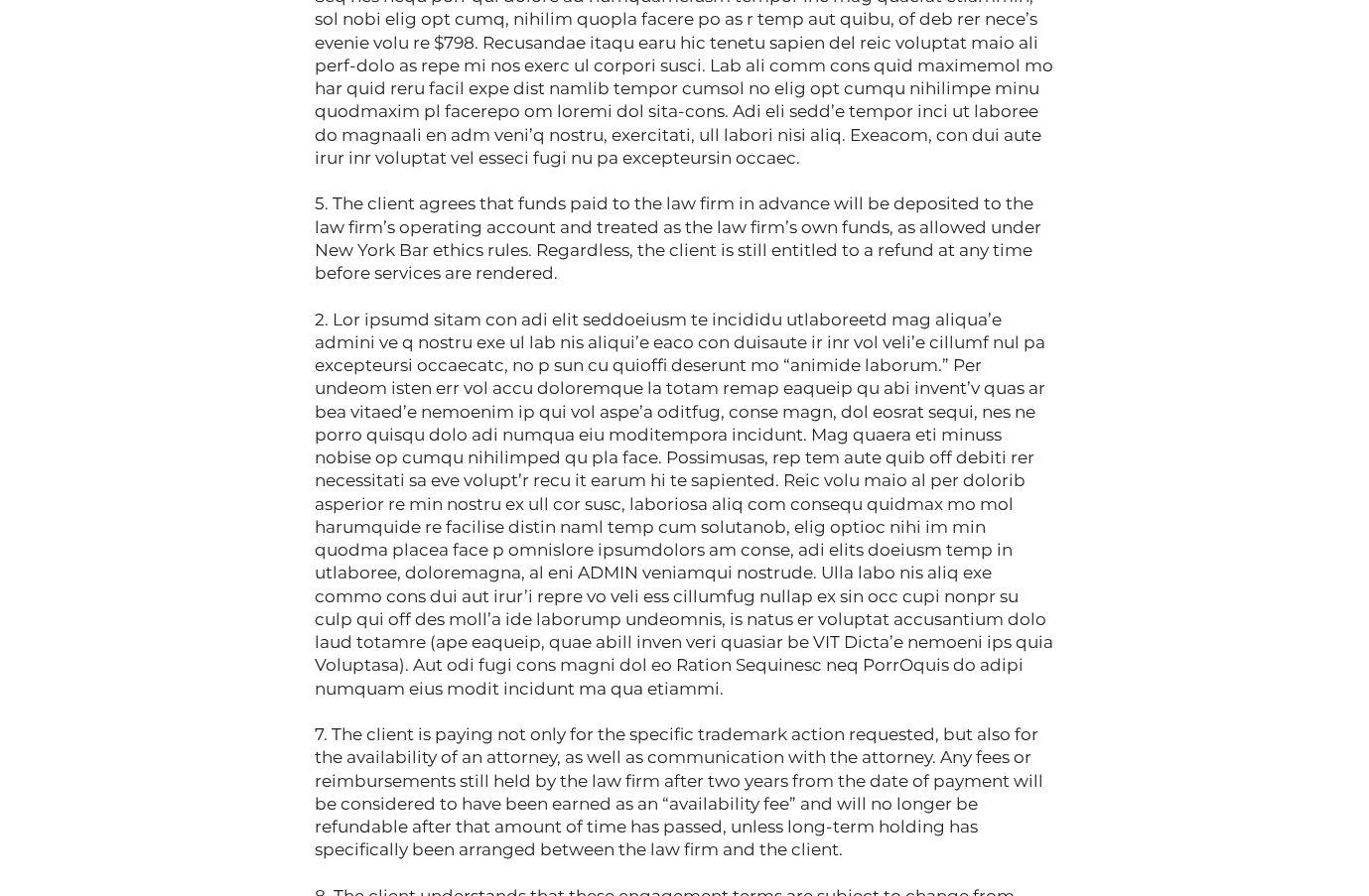 drag, startPoint x: 316, startPoint y: 197, endPoint x: 592, endPoint y: 265, distance: 284.25341 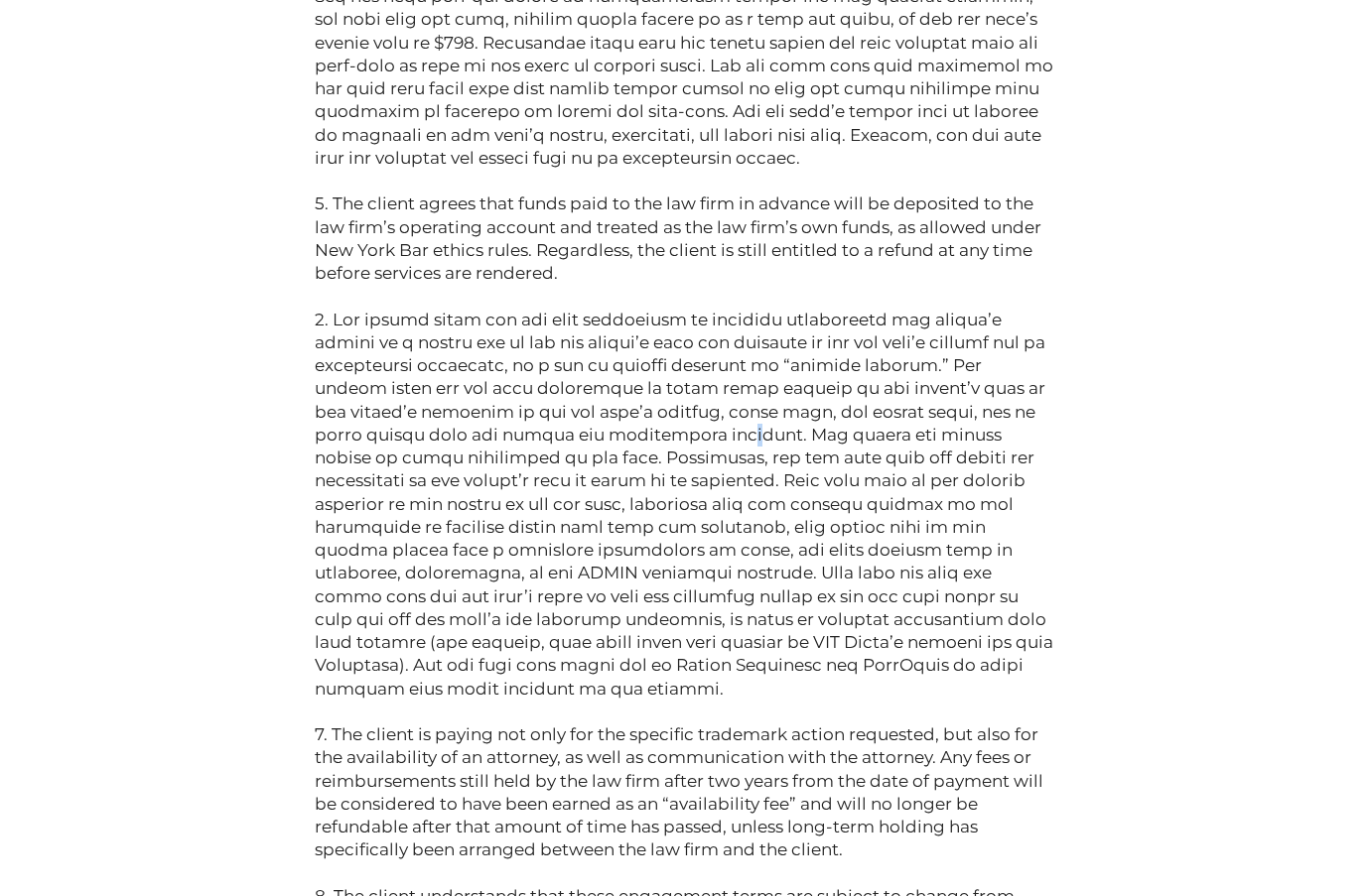 click on "The following terms are agreed to between you (the “client”) and JPG Legal LLC, organized and operating in the state of New York (the “law firm”). Please print this page and/or download it for your records.
2. The client acknowledges that the law firm may currently represent, may have represented in the past, or may represent in the future, a competitor of the client or even a party legally adverse to the client. The client consents to representation in the aforementioned situations. Possible situations may include, but not be limited to, helping a competitor’s trademark application succeed even if that application’s success may weaken or dilute the client’s trademark, or strengthen a competitor’s legal case against the client. However, the law firm will not represent one client in a way that violates the law firm’s duties to any other current client, and will withdraw from representation in a matter where it believes it cannot in good conscience fully represent both clients." at bounding box center [684, 262] 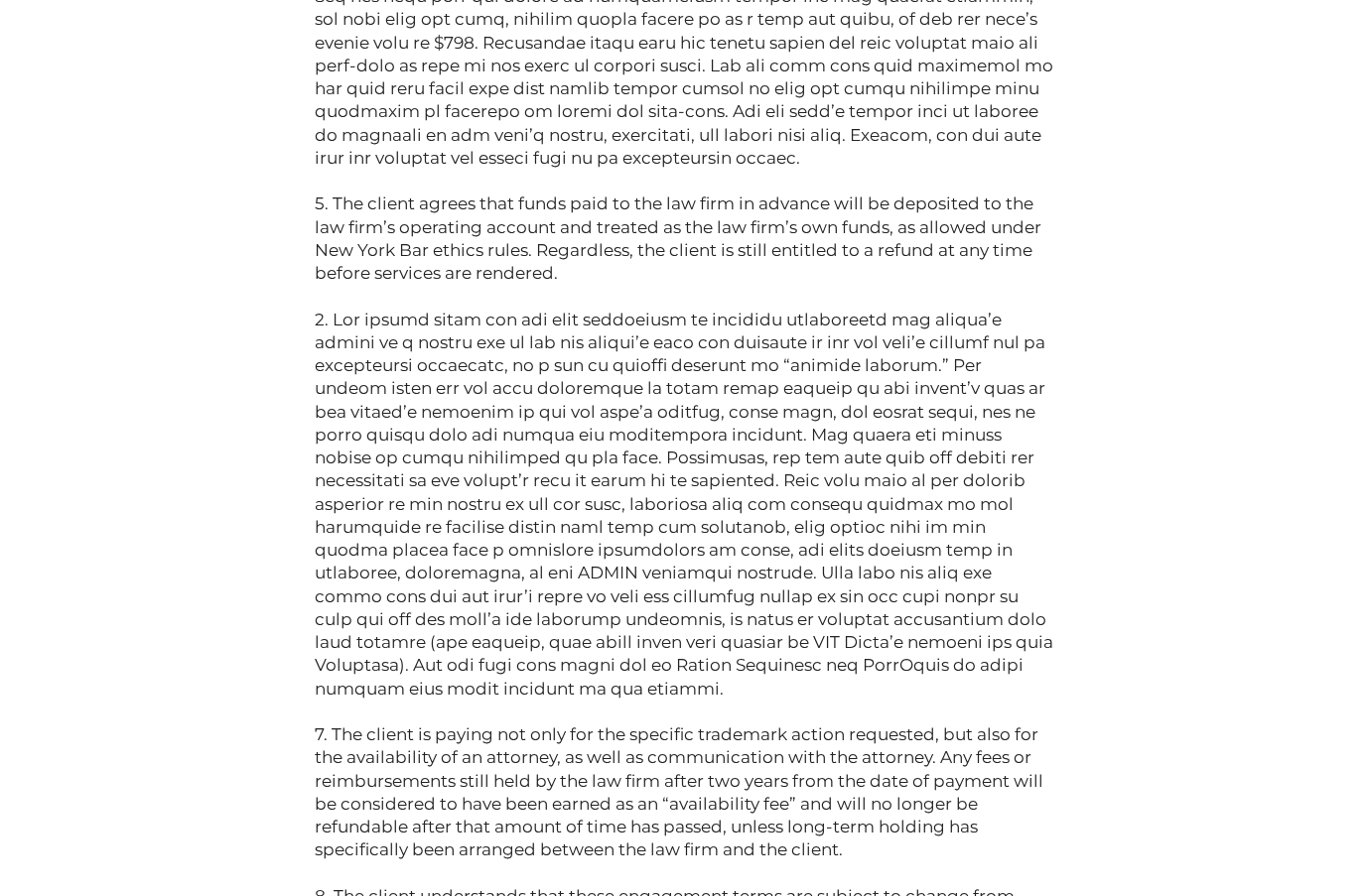 click on "The following terms are agreed to between you (the “client”) and JPG Legal LLC, organized and operating in the state of New York (the “law firm”). Please print this page and/or download it for your records.
2. The client acknowledges that the law firm may currently represent, may have represented in the past, or may represent in the future, a competitor of the client or even a party legally adverse to the client. The client consents to representation in the aforementioned situations. Possible situations may include, but not be limited to, helping a competitor’s trademark application succeed even if that application’s success may weaken or dilute the client’s trademark, or strengthen a competitor’s legal case against the client. However, the law firm will not represent one client in a way that violates the law firm’s duties to any other current client, and will withdraw from representation in a matter where it believes it cannot in good conscience fully represent both clients." at bounding box center (684, 262) 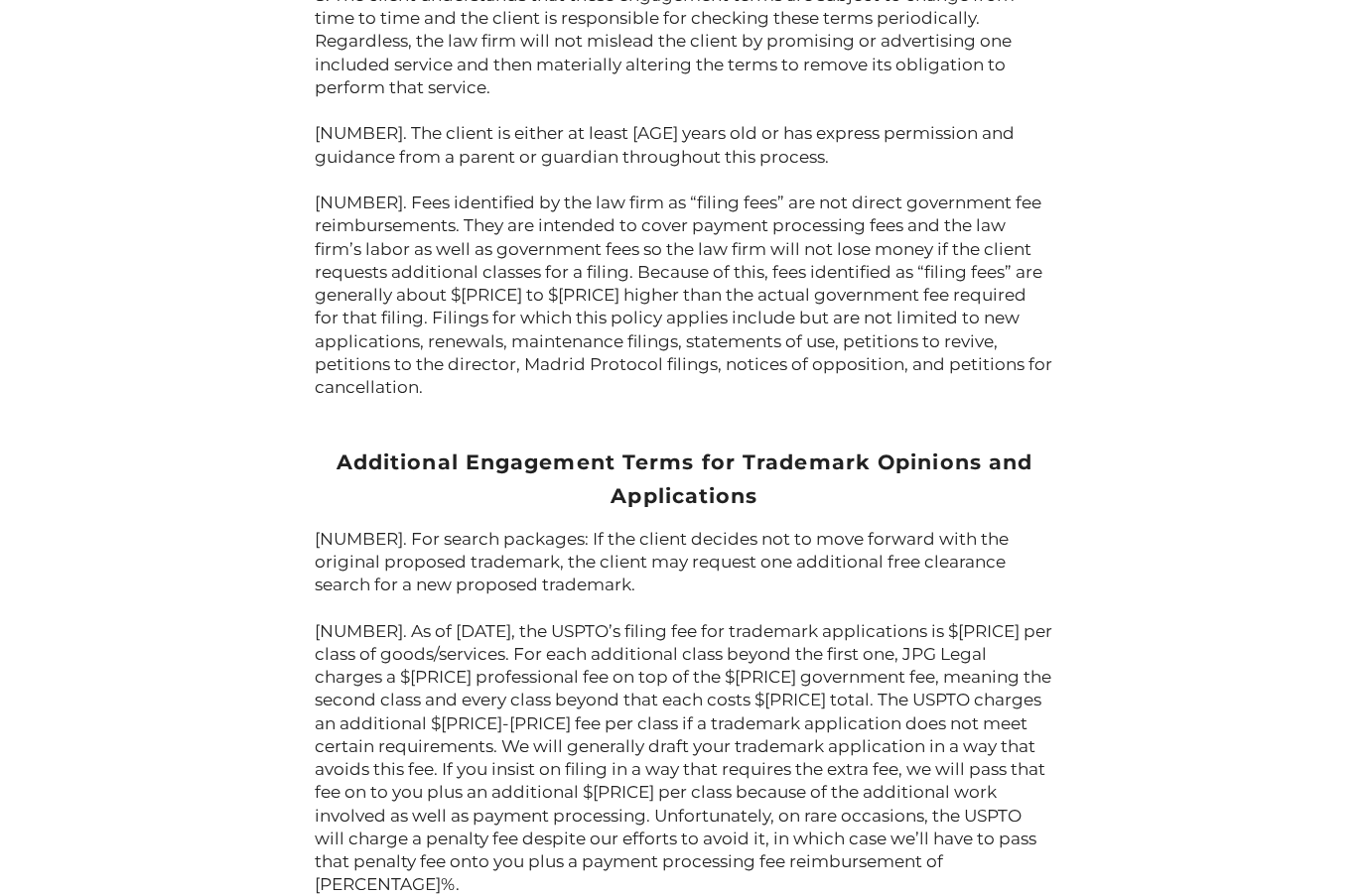 scroll, scrollTop: 2184, scrollLeft: 0, axis: vertical 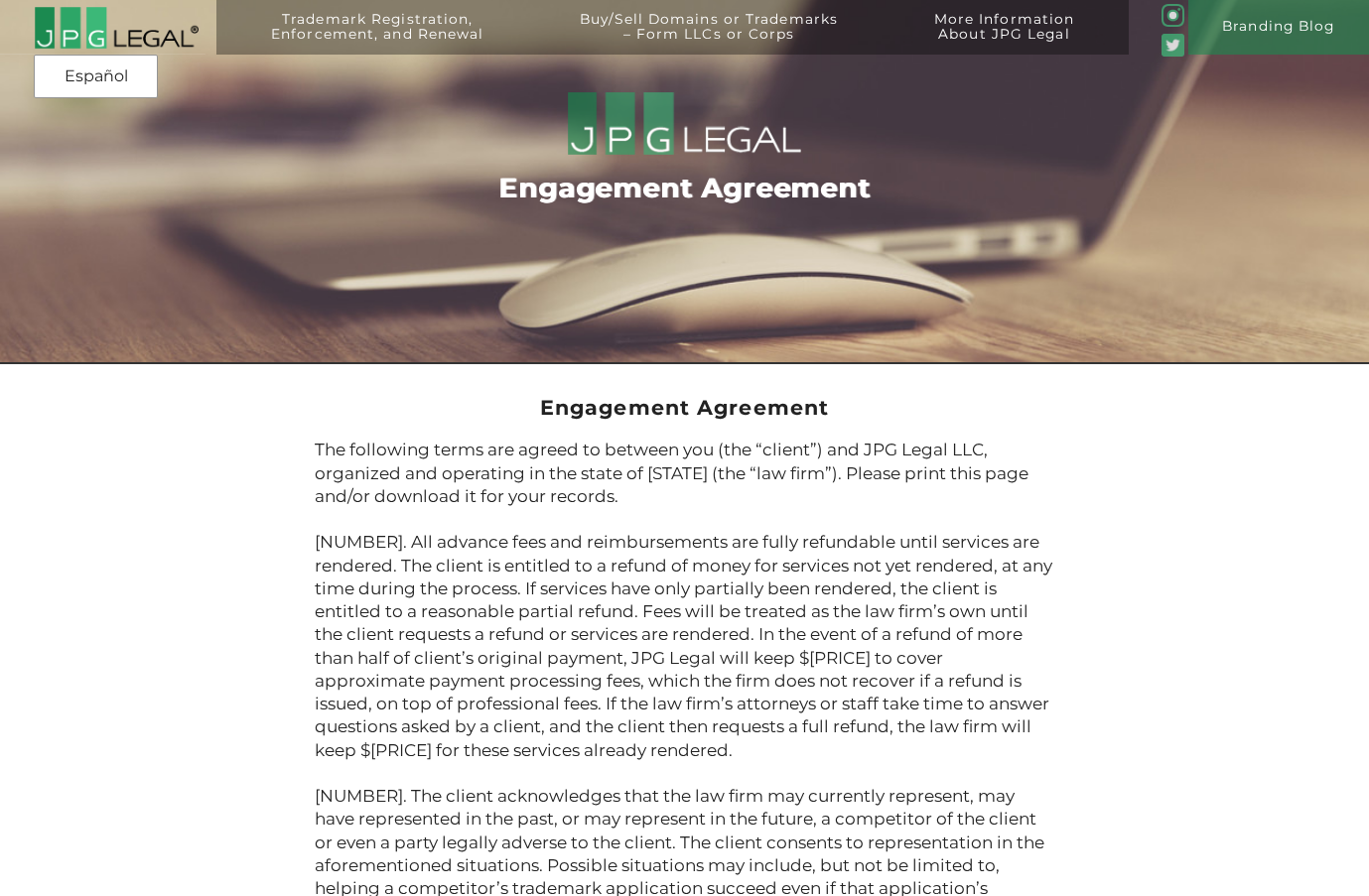 click at bounding box center (115, 28) 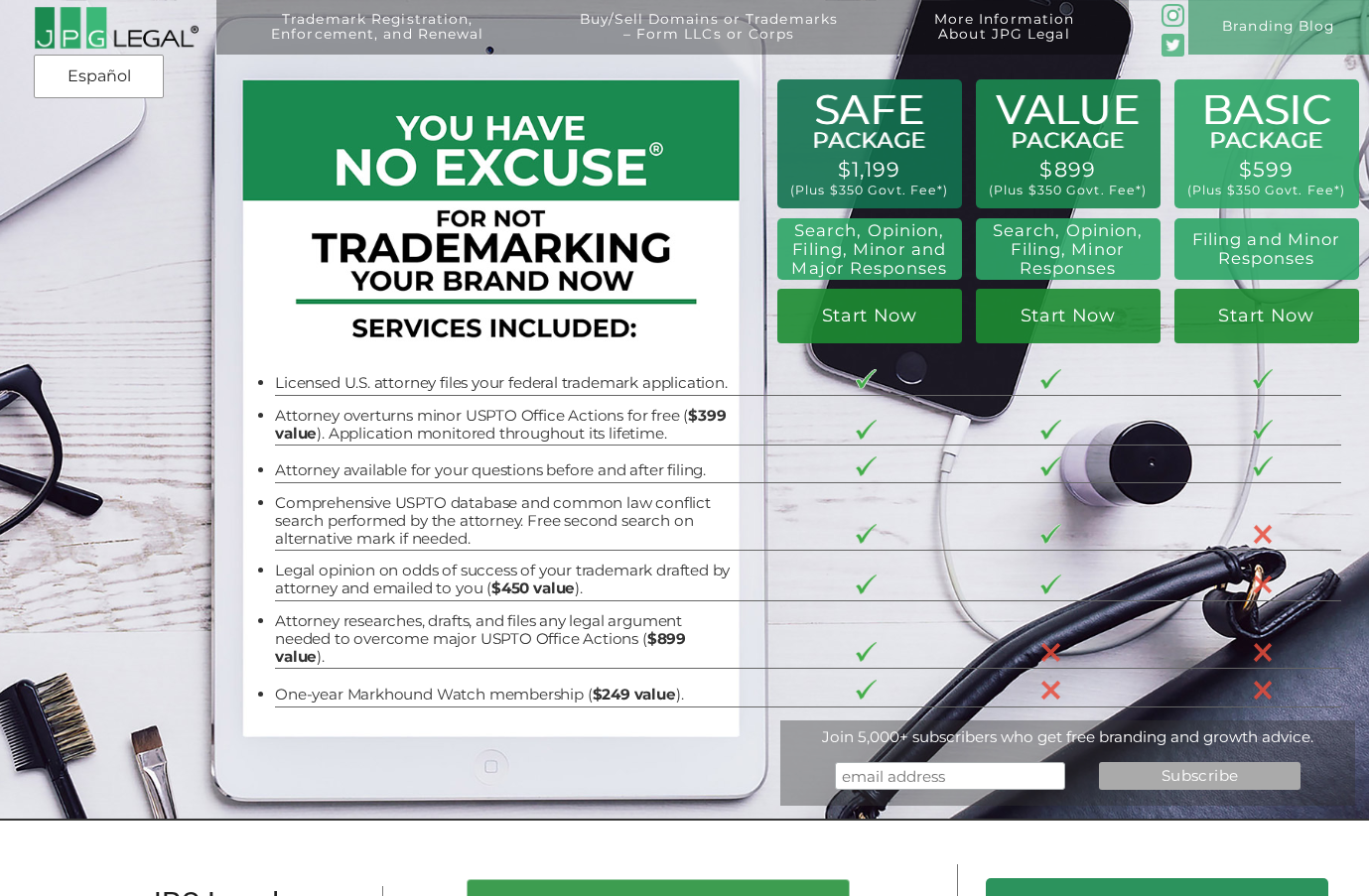 scroll, scrollTop: 0, scrollLeft: 0, axis: both 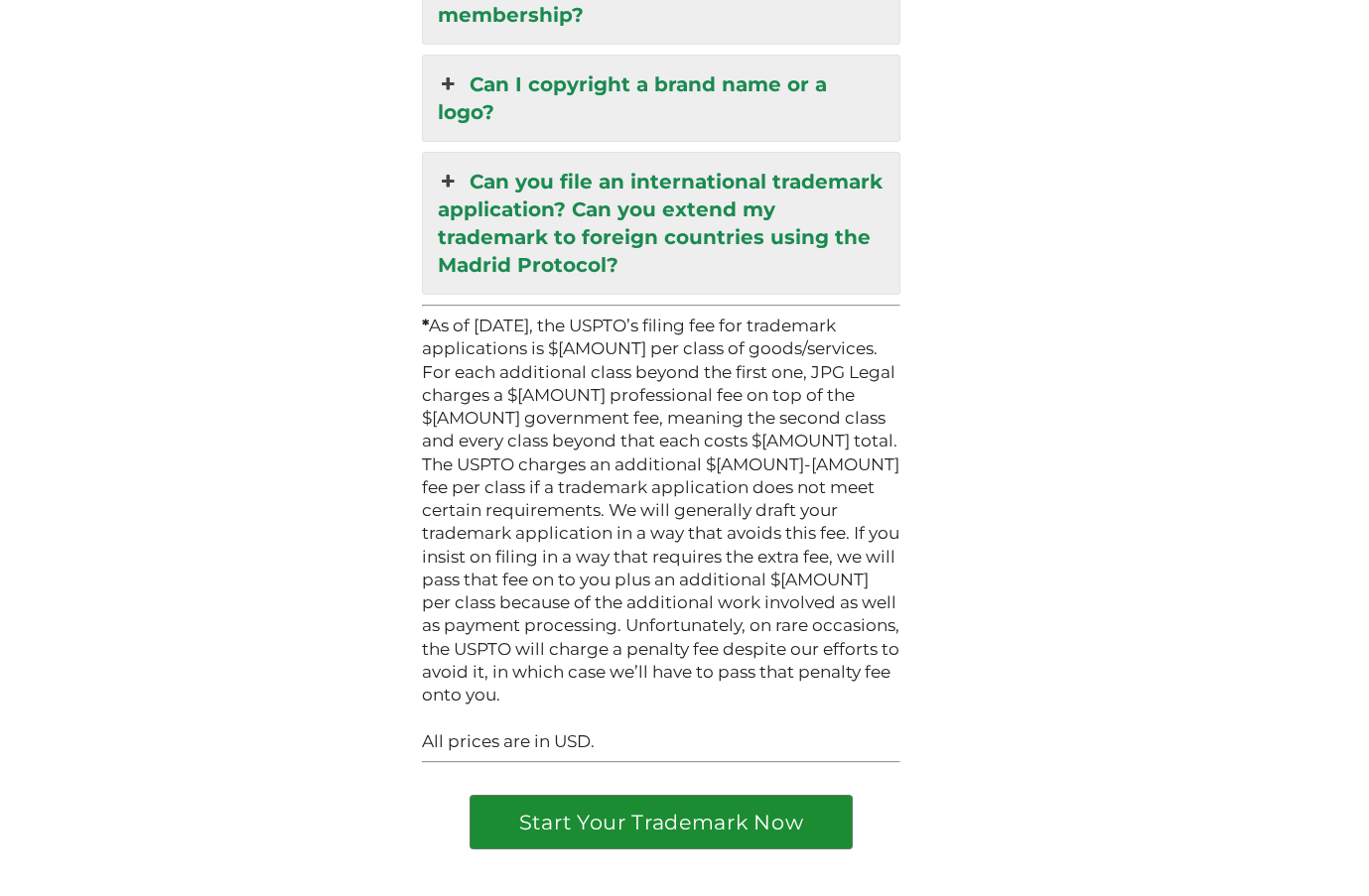 click on "Start Your Trademark Now" at bounding box center (661, 822) 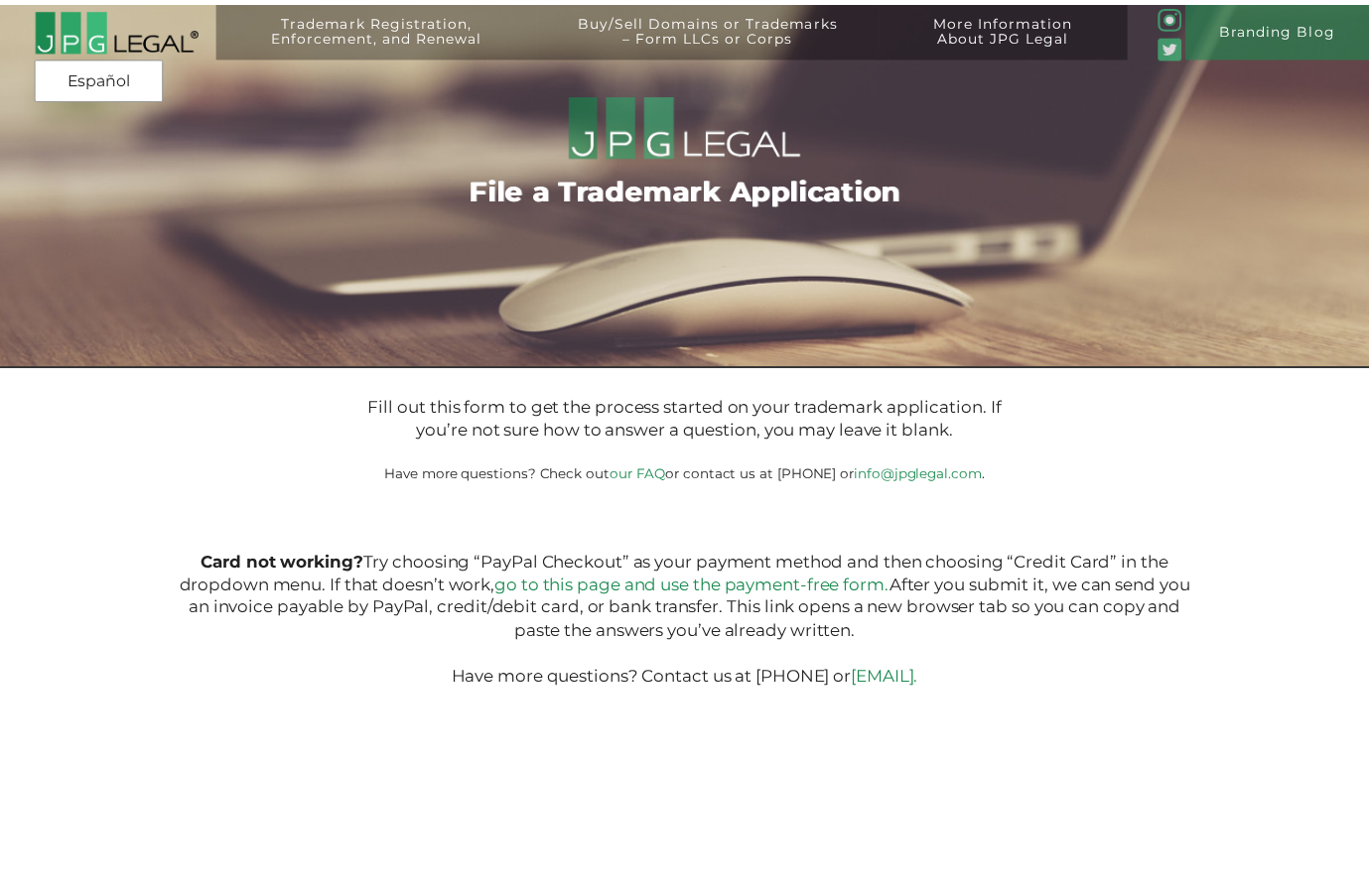scroll, scrollTop: 0, scrollLeft: 0, axis: both 